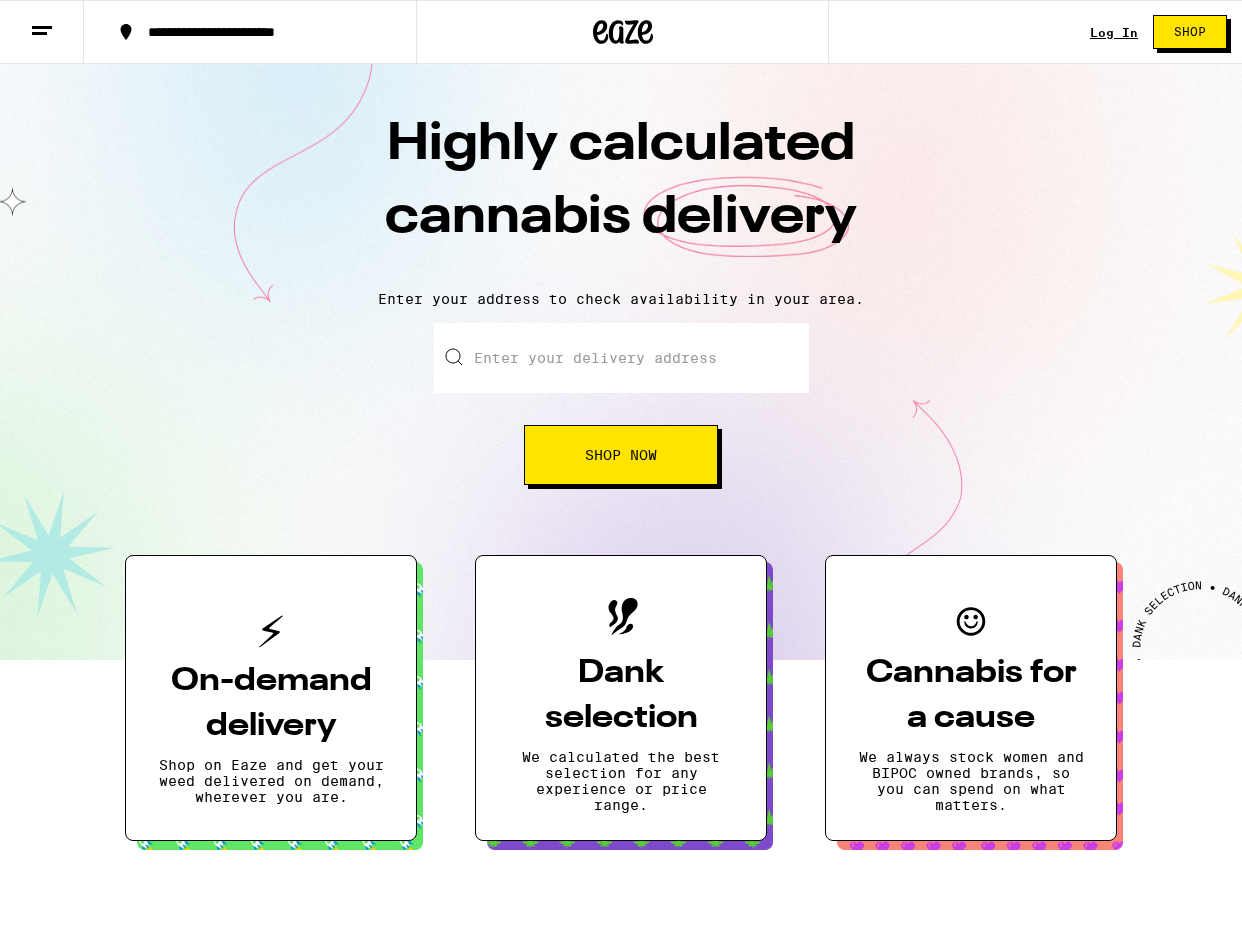 scroll, scrollTop: 0, scrollLeft: 0, axis: both 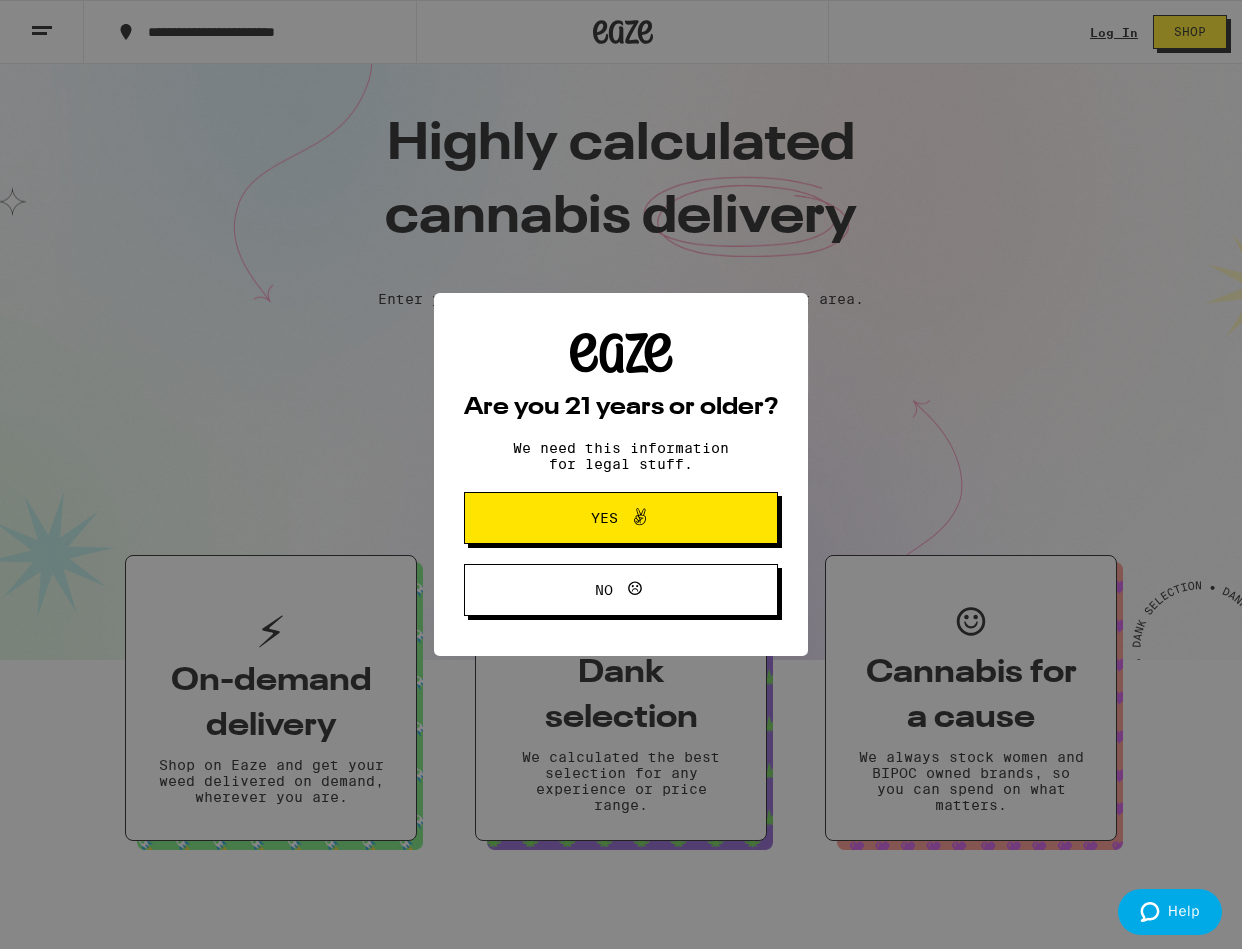 click on "Yes" at bounding box center [604, 518] 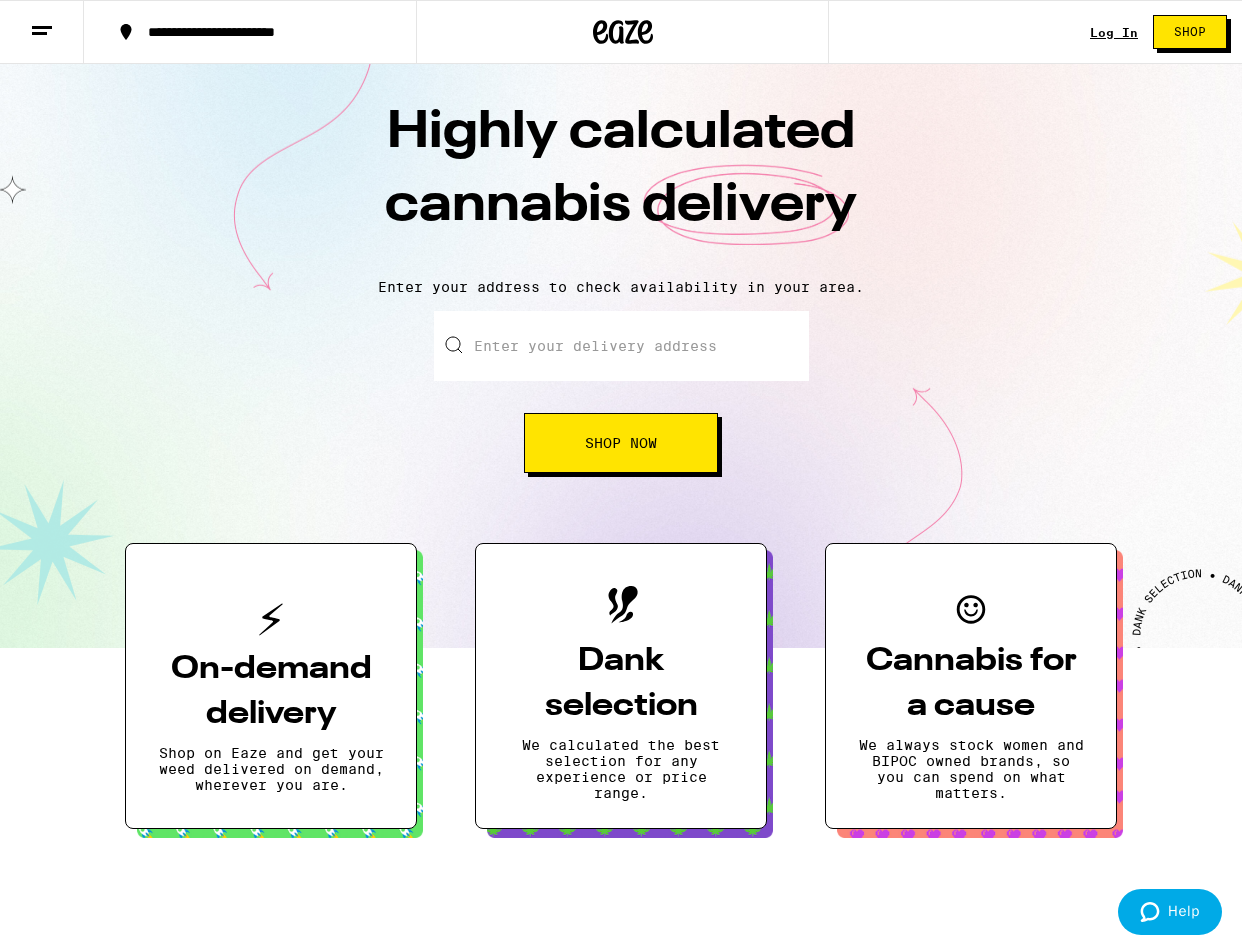 click on "Enter your delivery address" at bounding box center [621, 346] 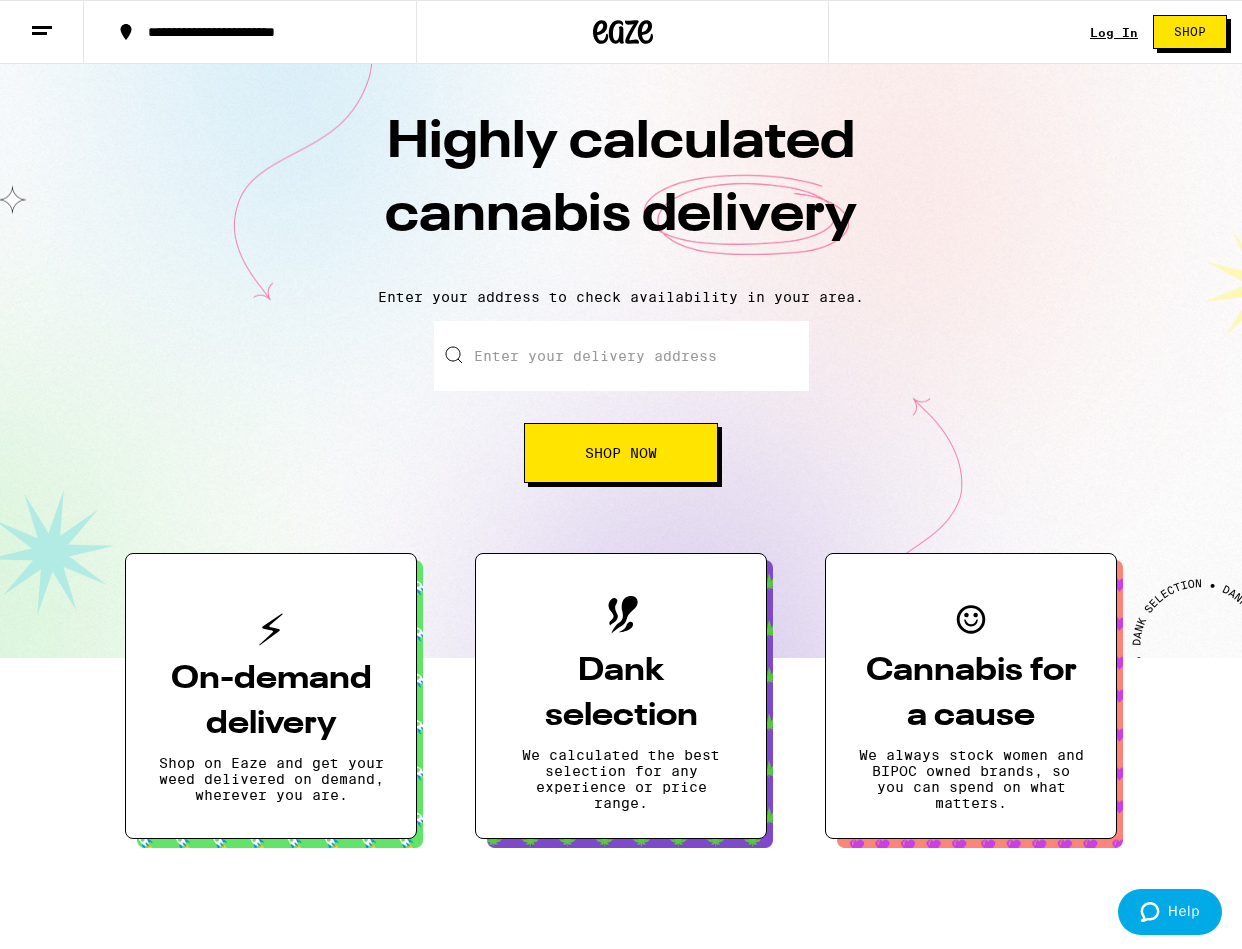 scroll, scrollTop: 0, scrollLeft: 0, axis: both 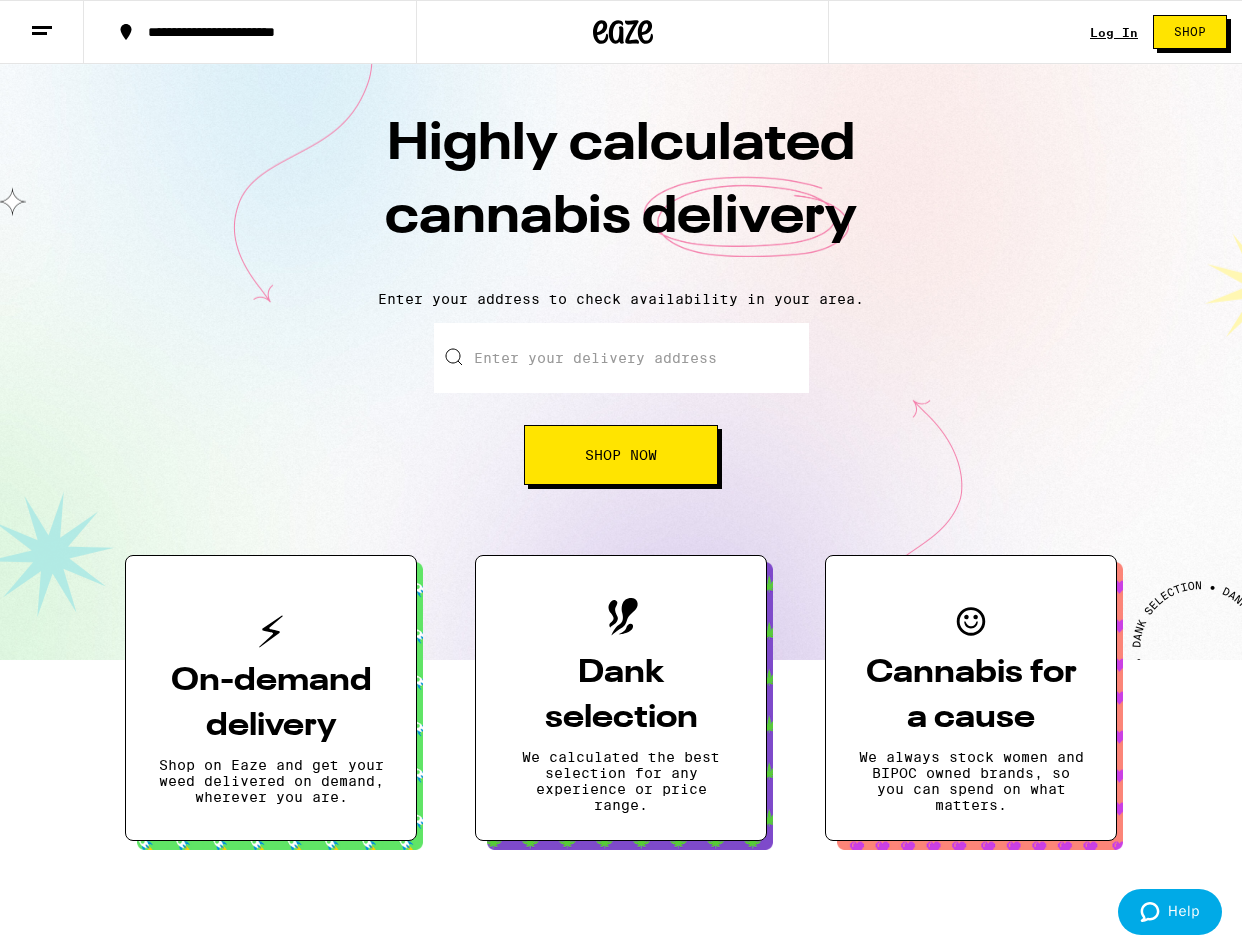 click on "Enter your delivery address" at bounding box center [621, 358] 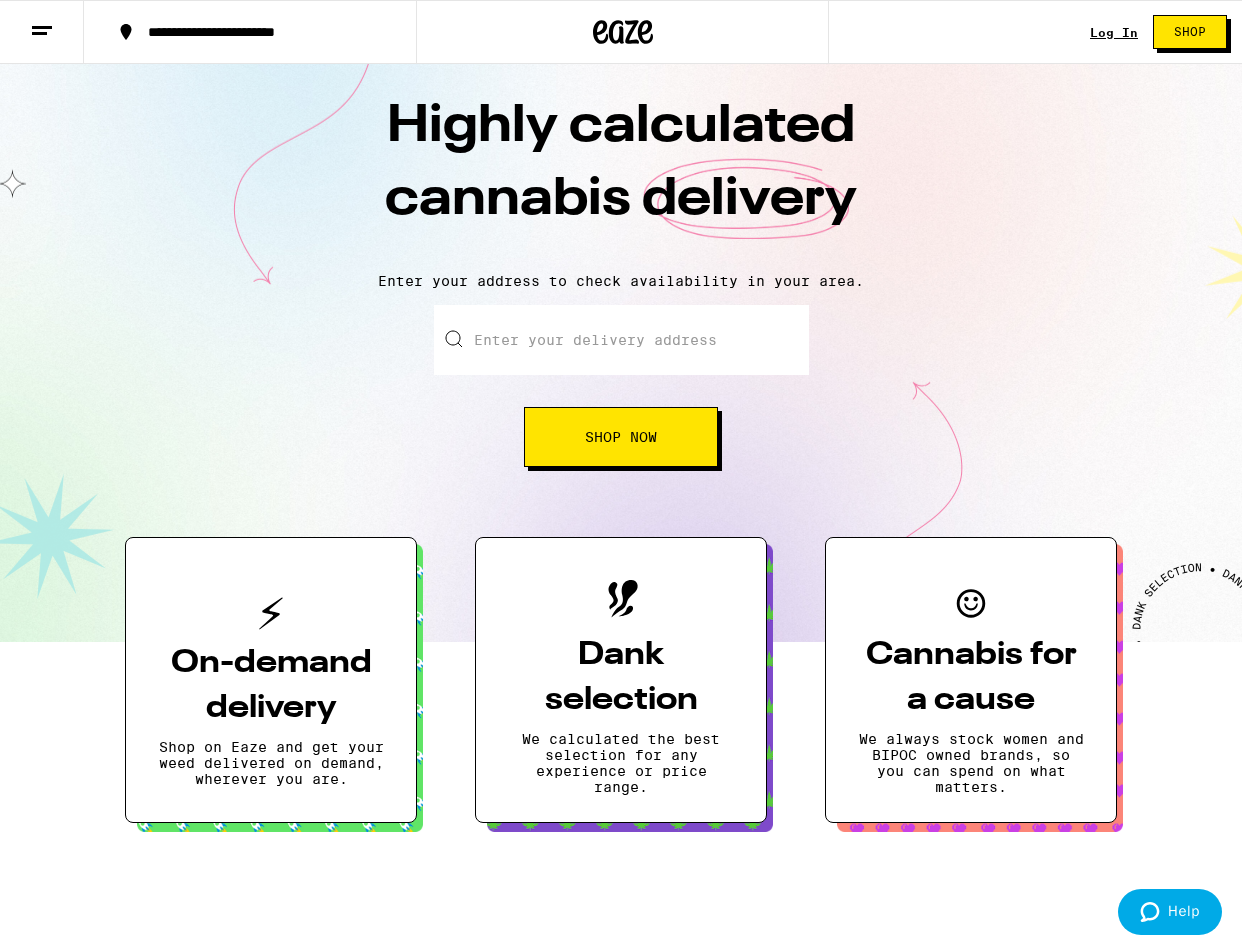 click on "Enter your delivery address" at bounding box center (621, 340) 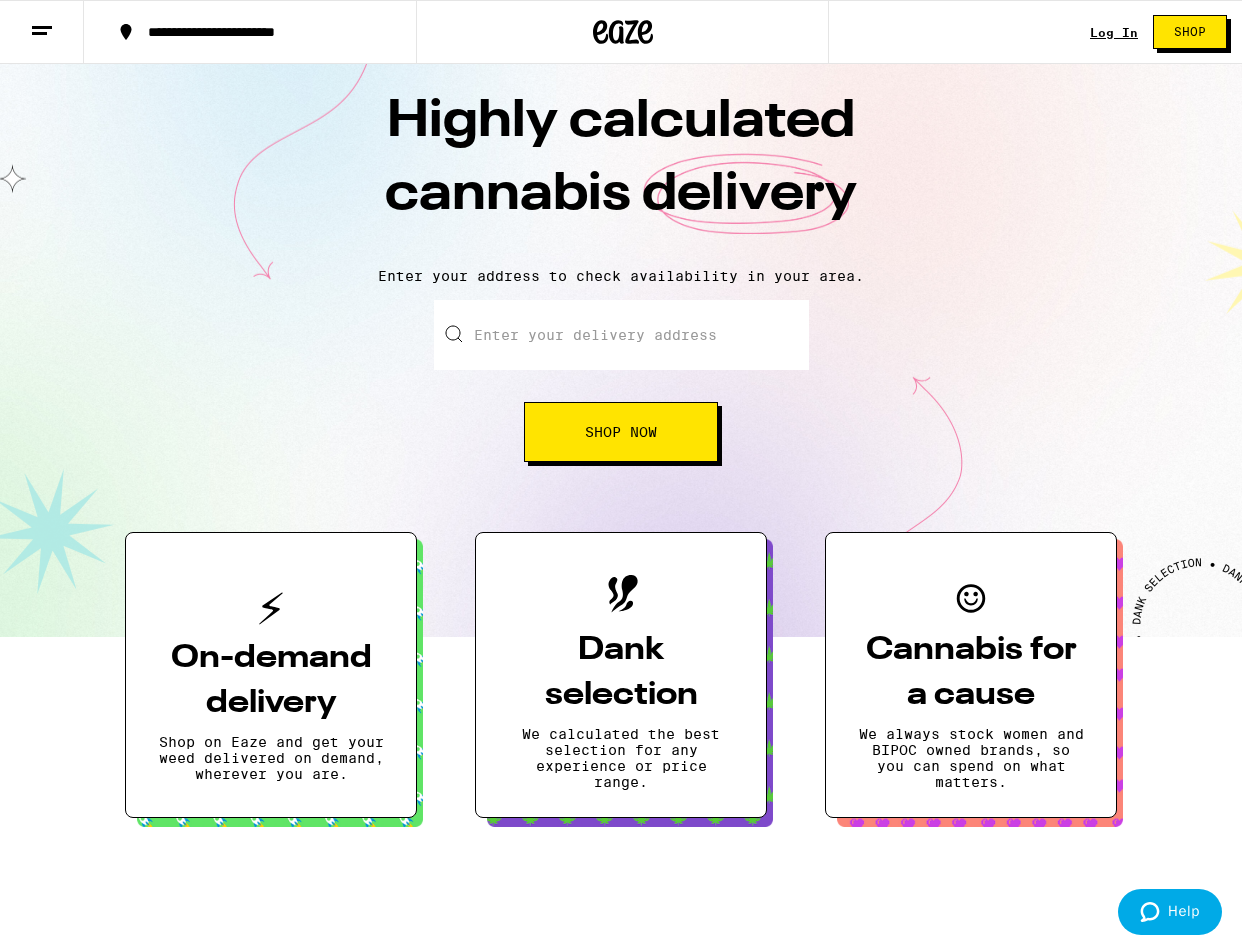 click on "Enter your delivery address" at bounding box center [621, 335] 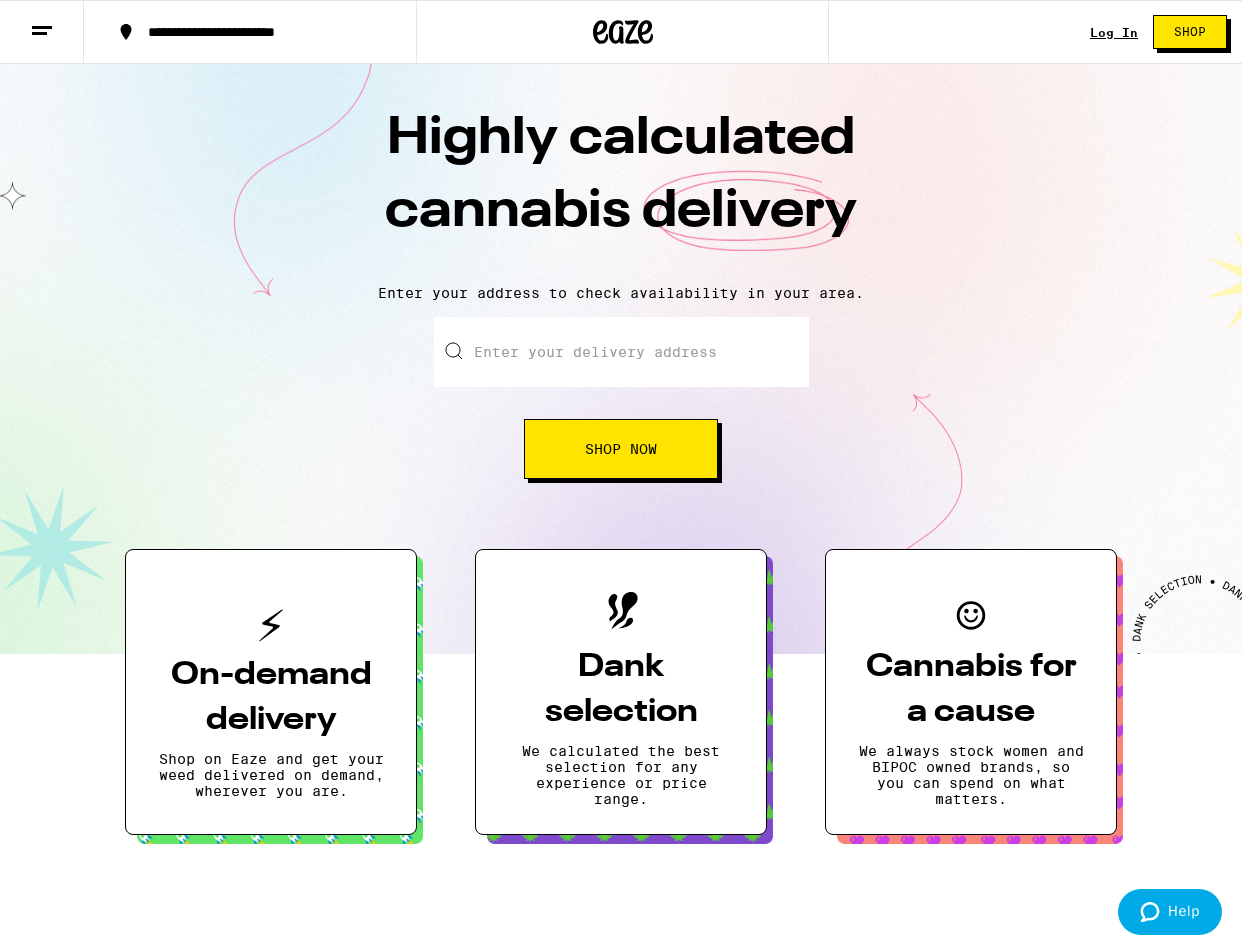 scroll, scrollTop: 8, scrollLeft: 0, axis: vertical 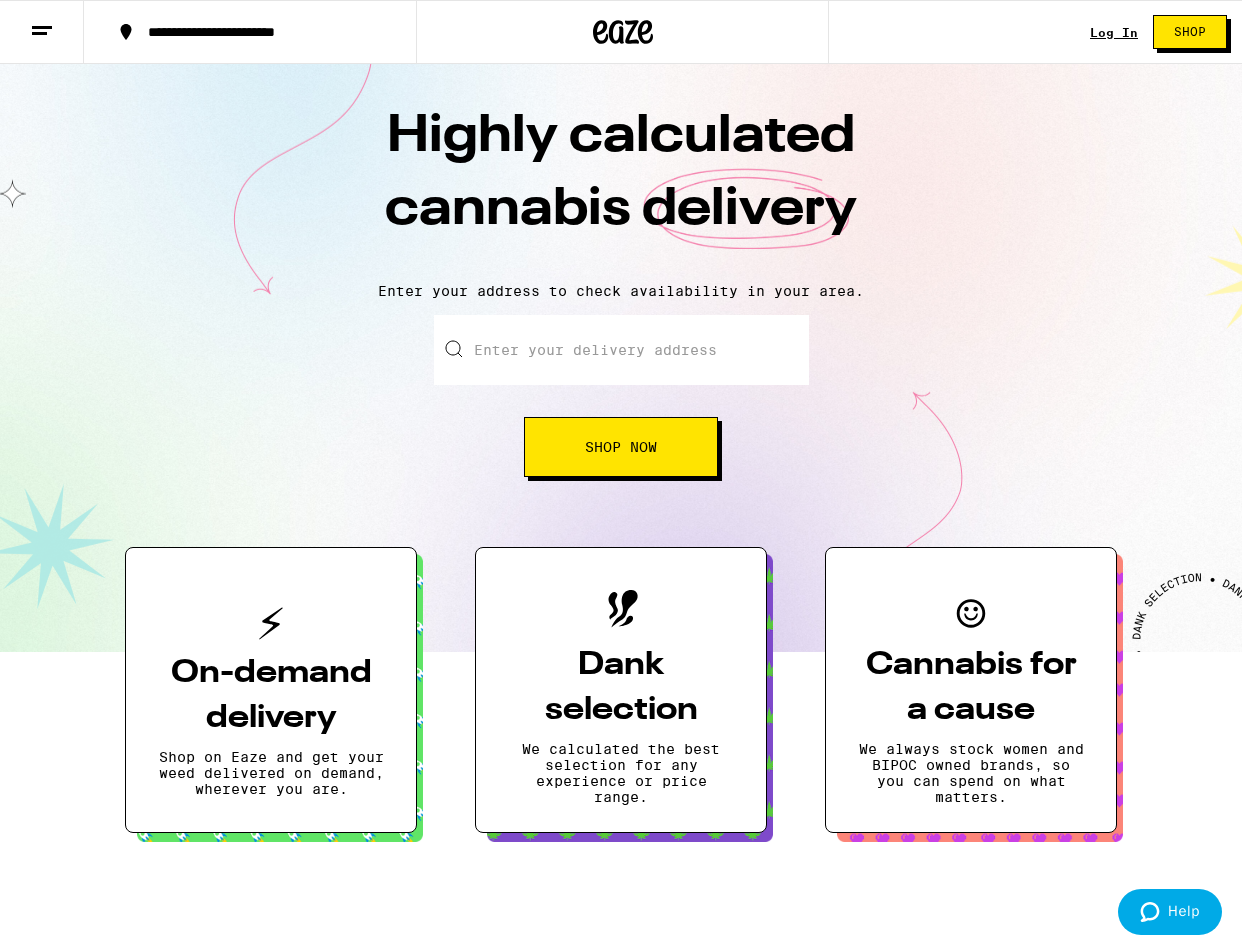 click on "Enter your delivery address" at bounding box center [621, 350] 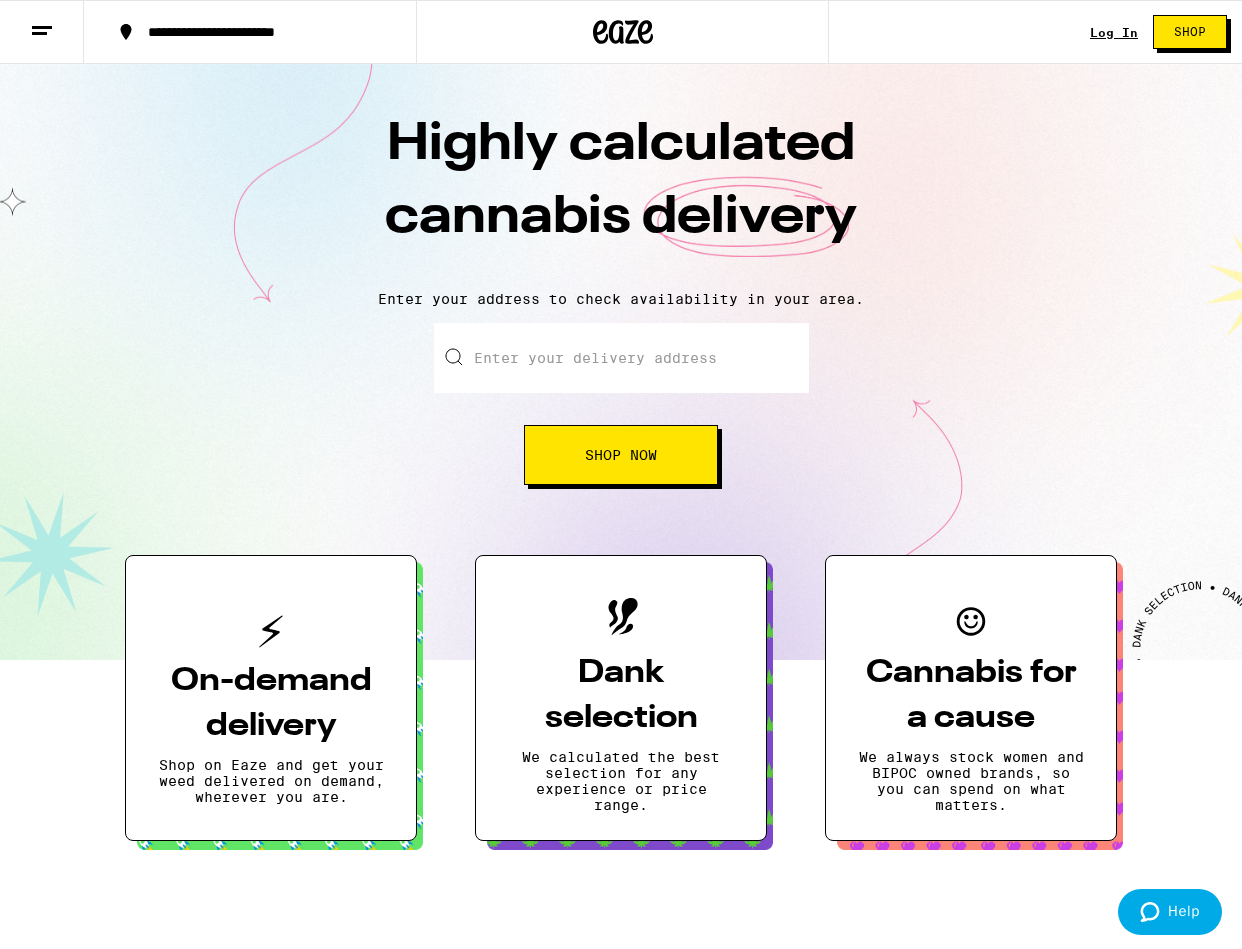 click on "Enter your delivery address" at bounding box center (621, 358) 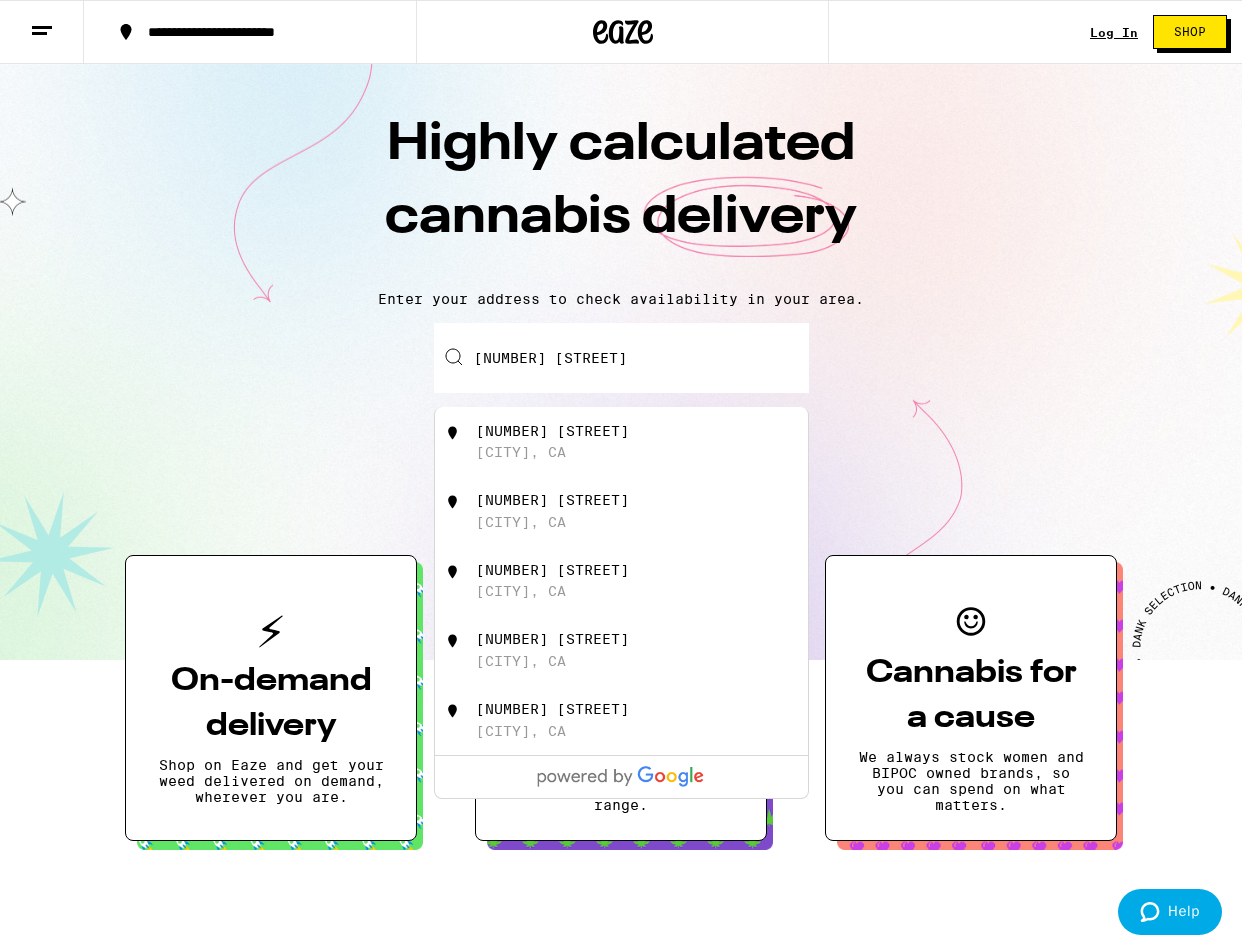 click on "107 Rebecca Way" at bounding box center (552, 431) 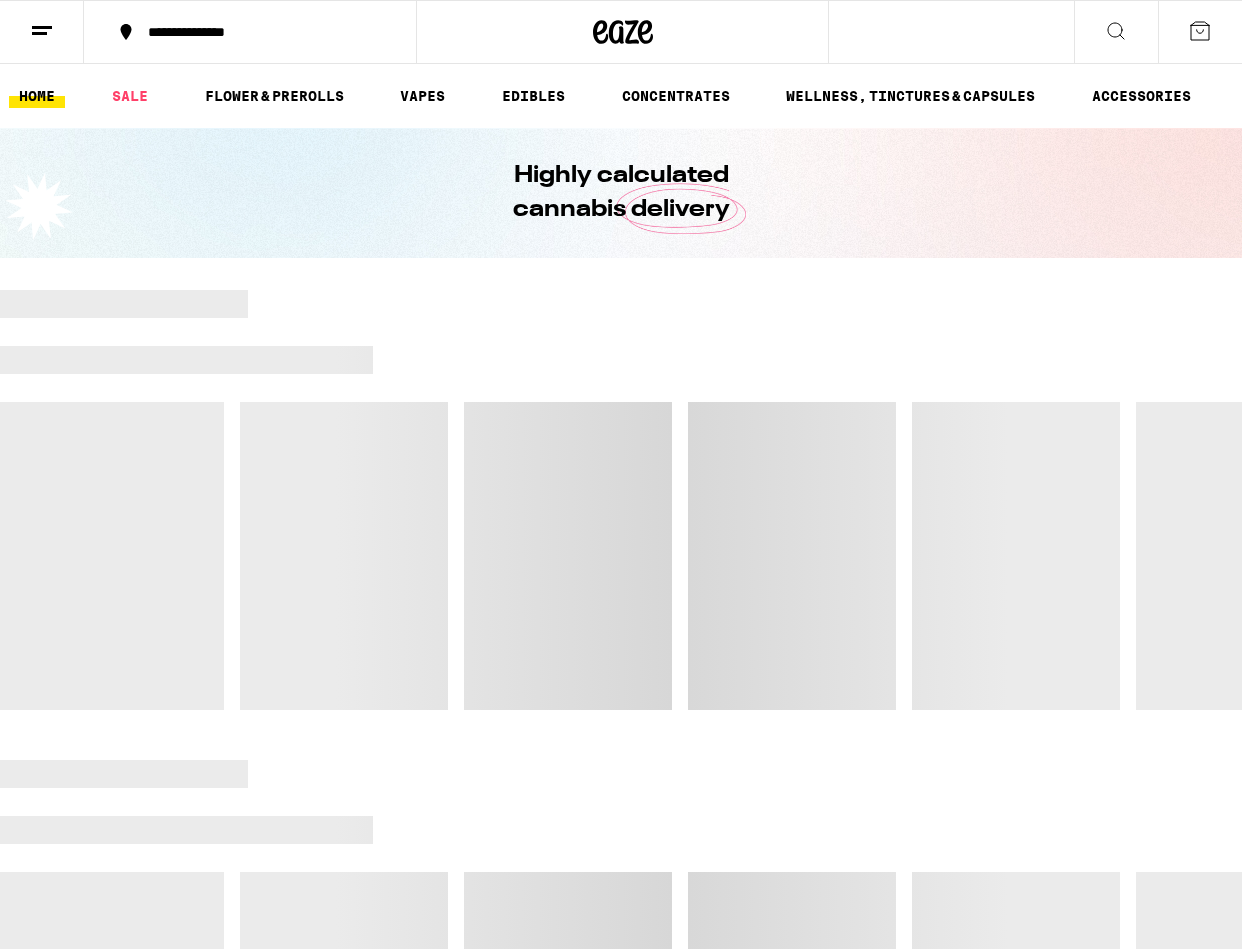 scroll, scrollTop: 0, scrollLeft: 0, axis: both 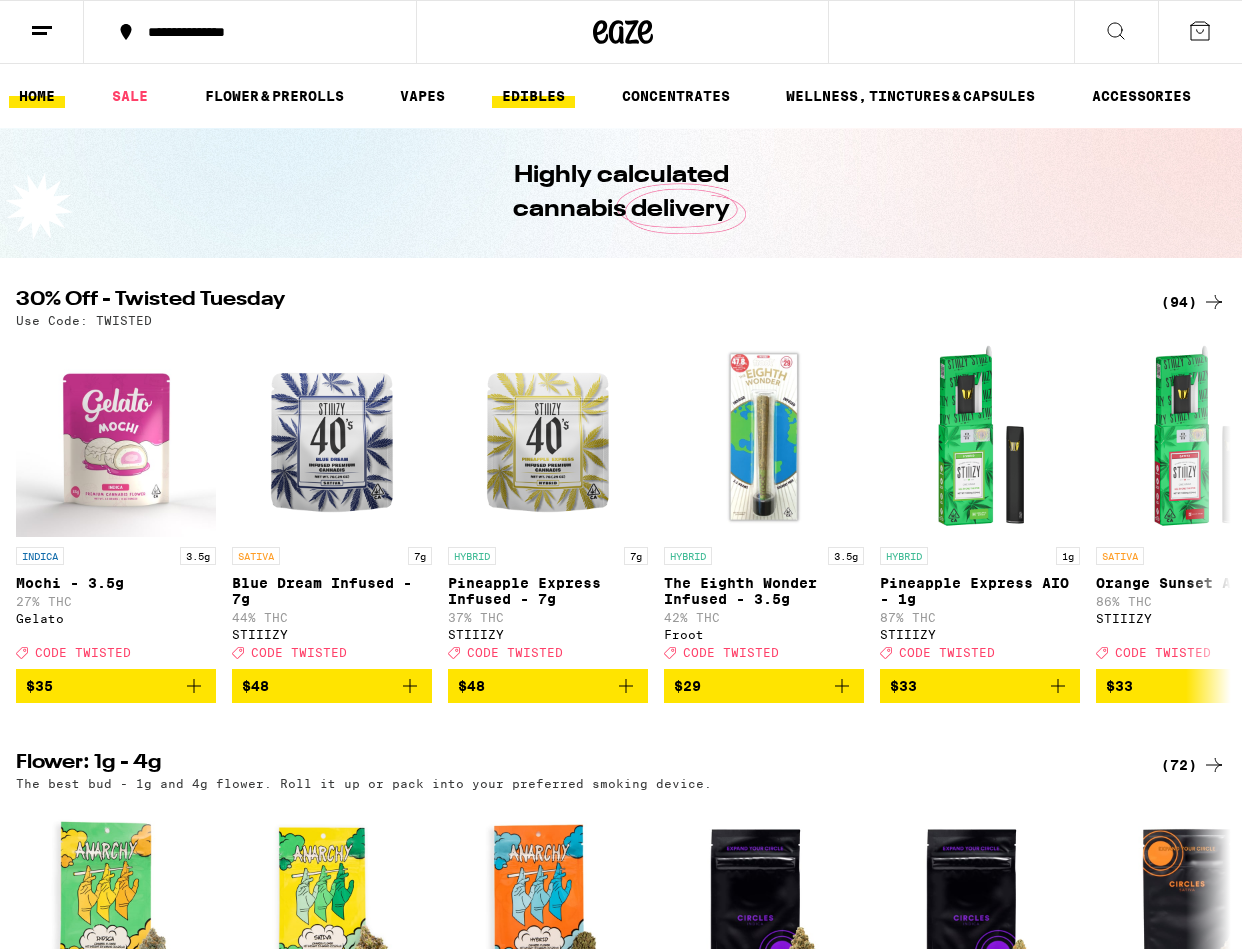 click on "EDIBLES" at bounding box center [533, 96] 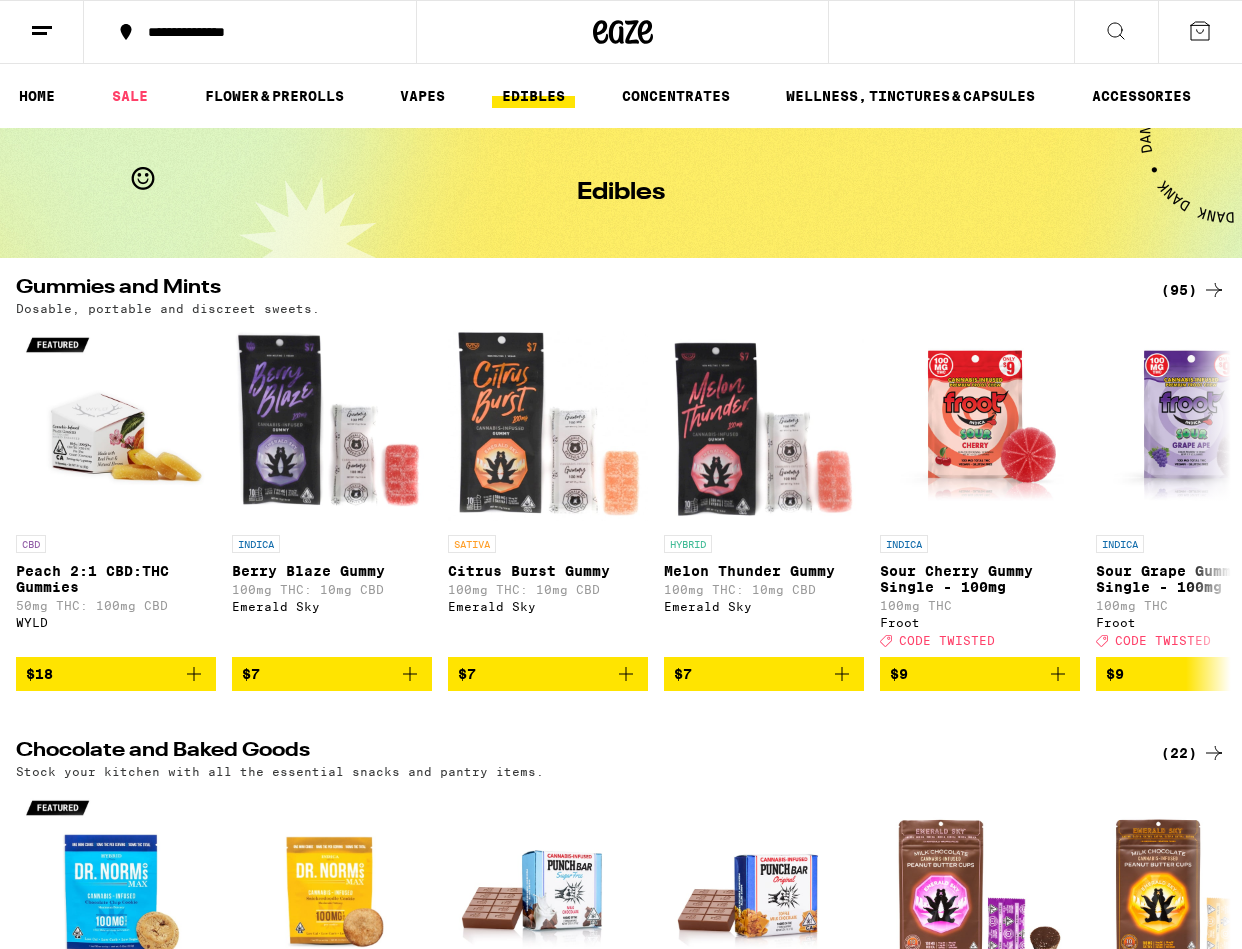 click 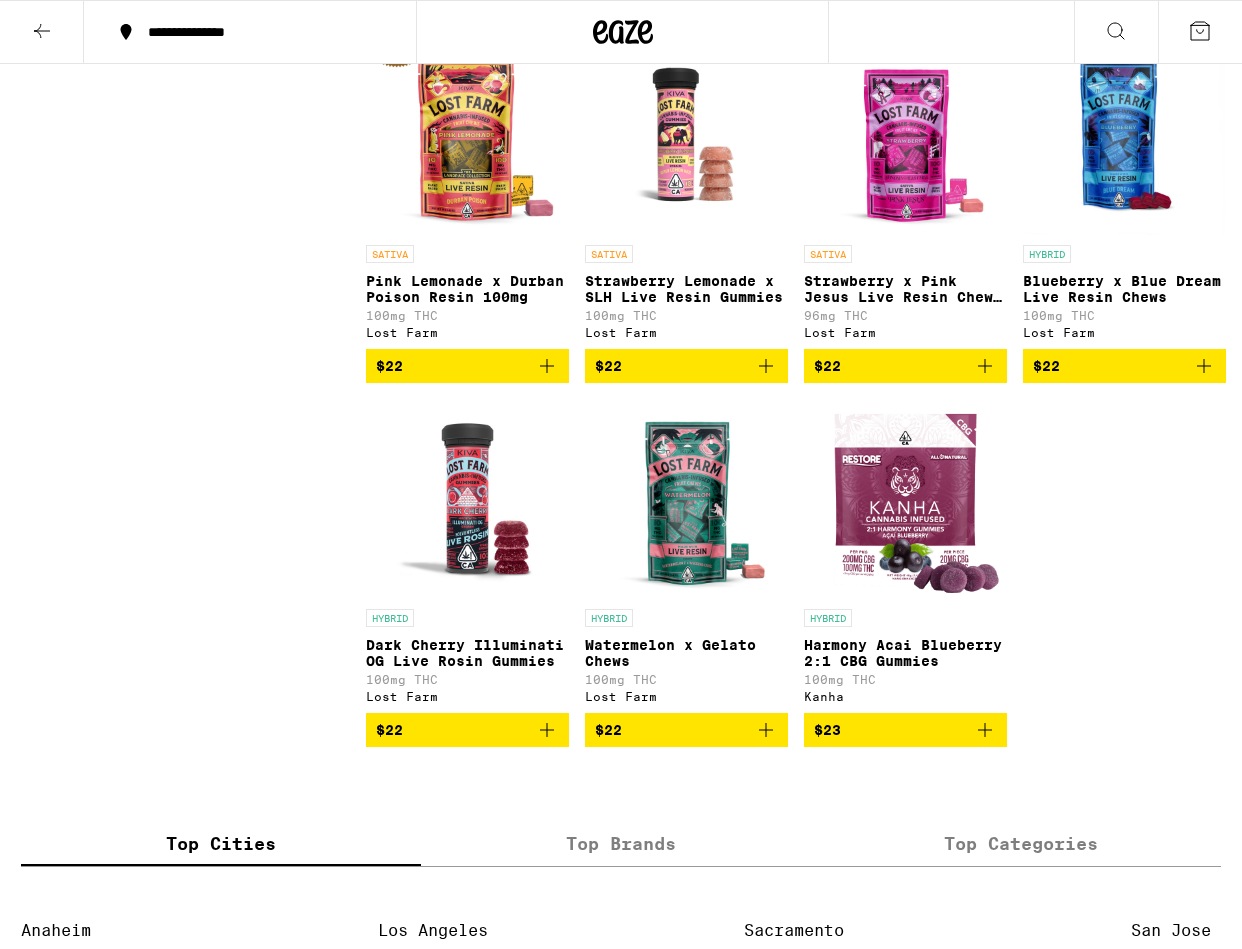 scroll, scrollTop: 8314, scrollLeft: 0, axis: vertical 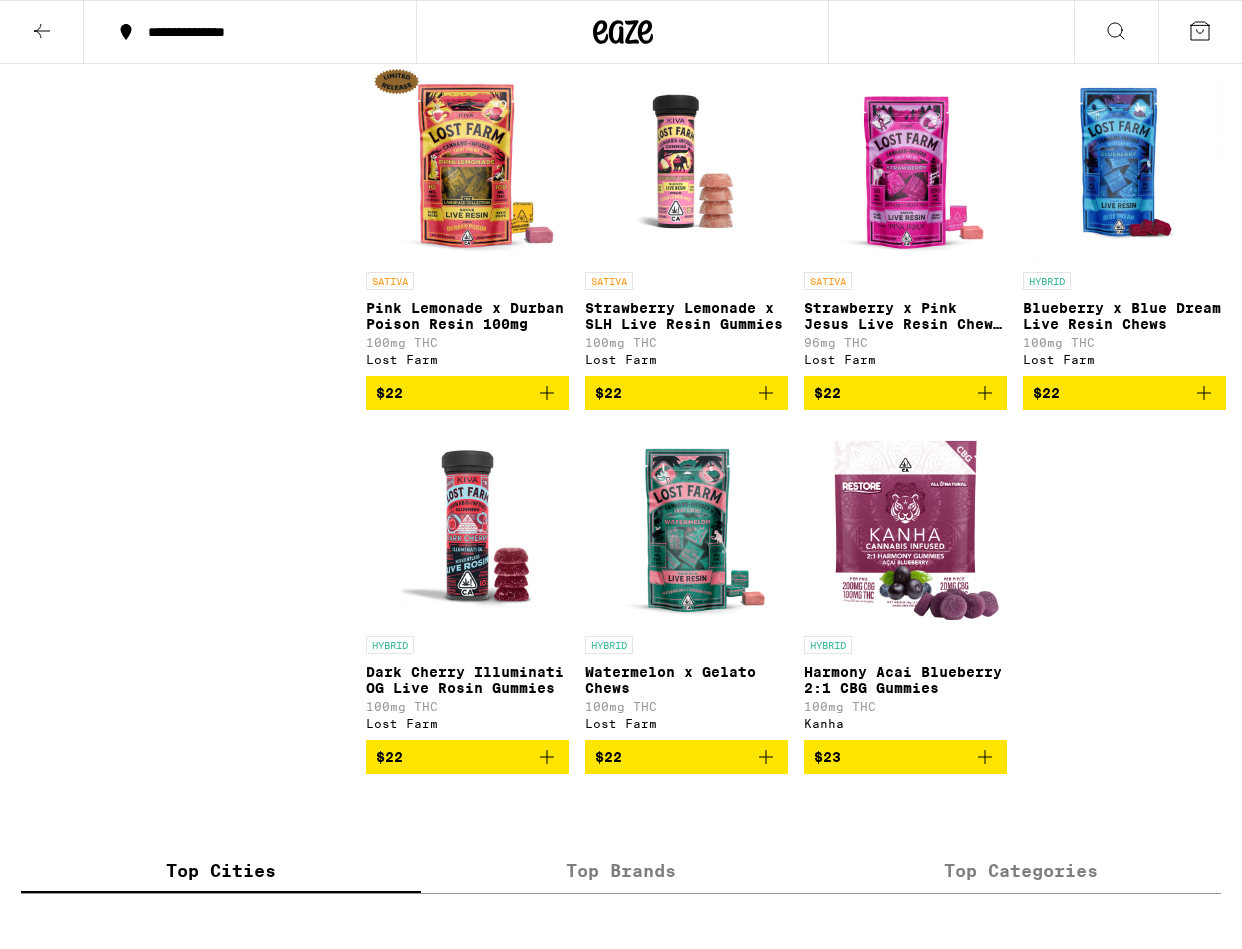click at bounding box center (1125, 162) 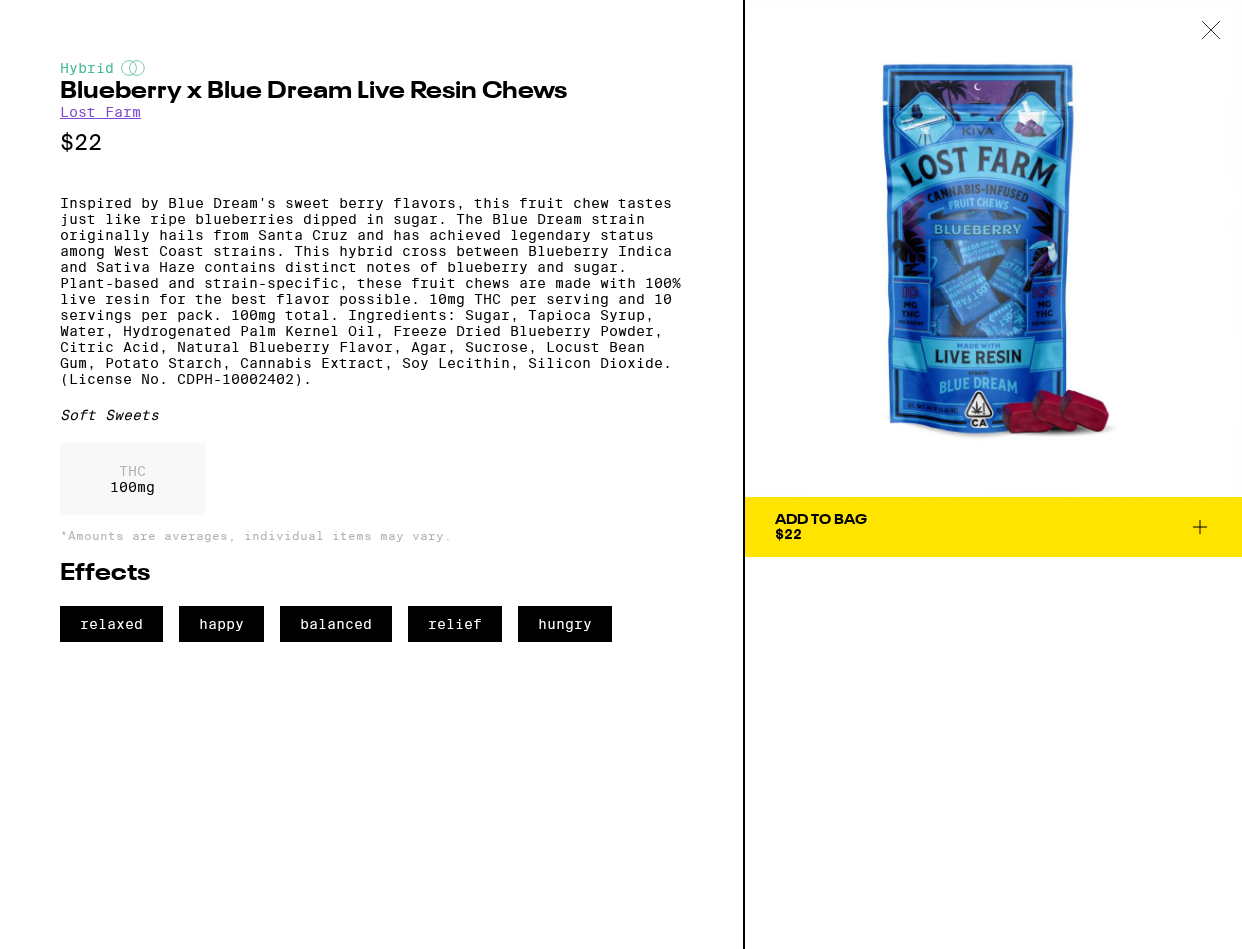 click 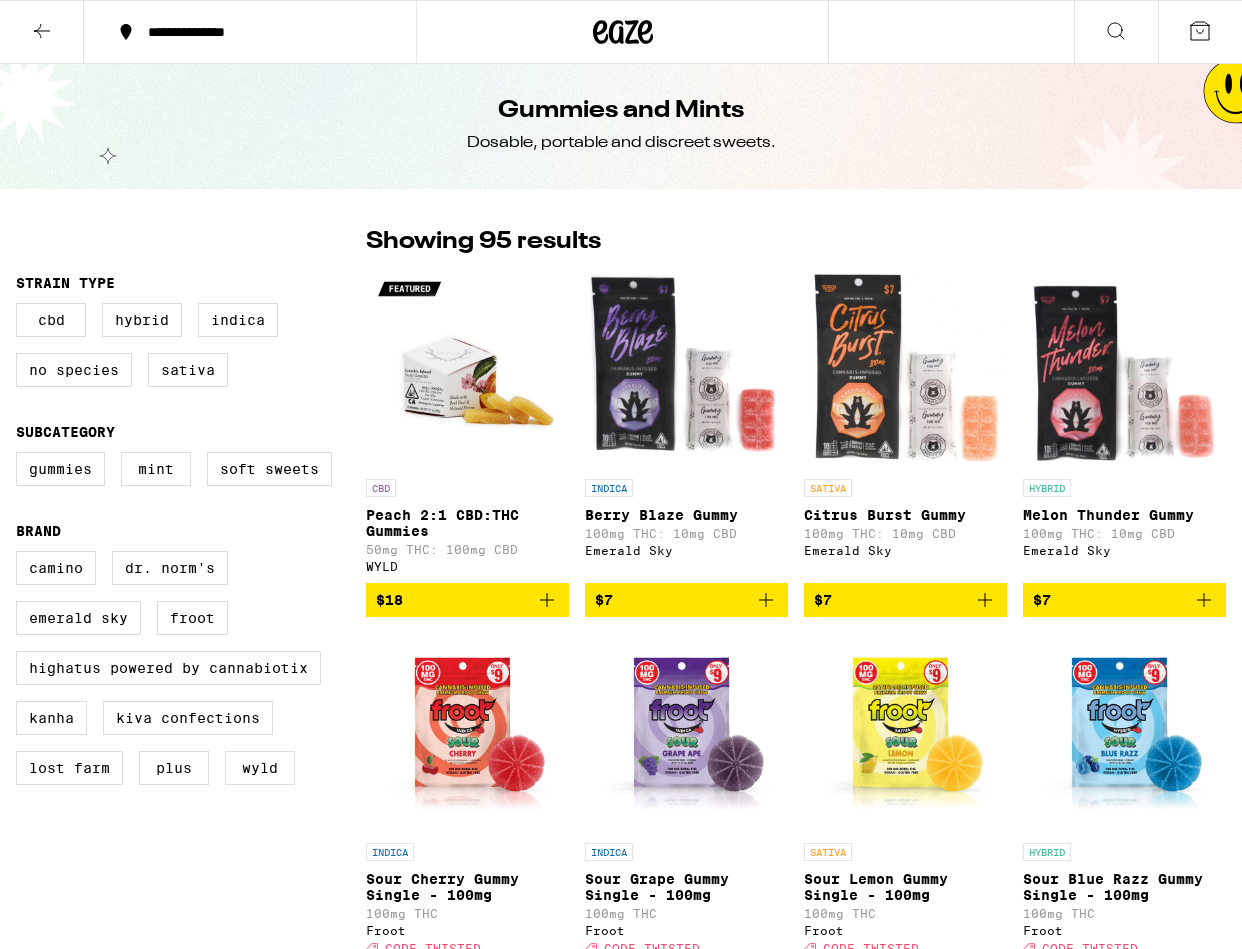 scroll, scrollTop: 0, scrollLeft: 0, axis: both 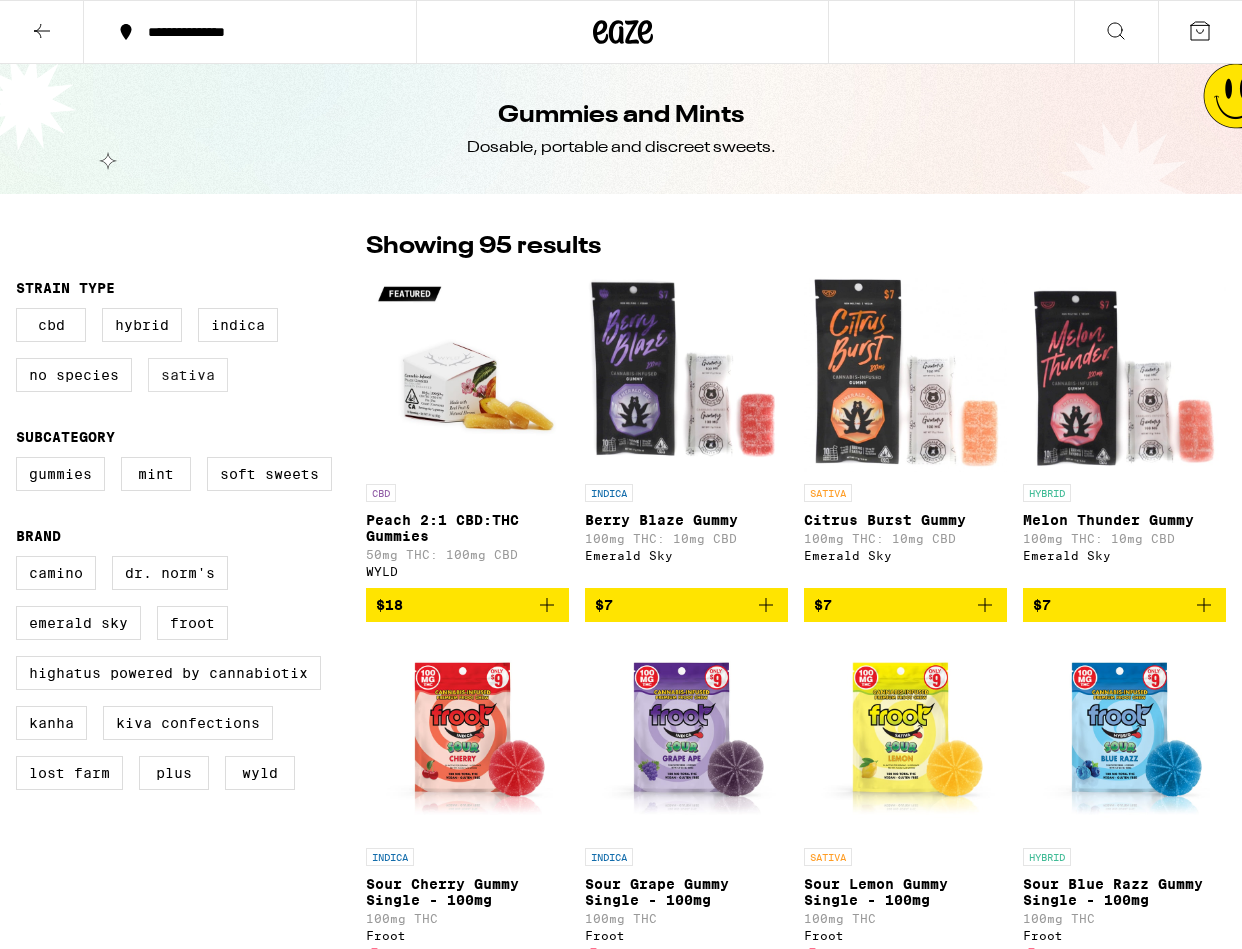 click on "Sativa" at bounding box center (188, 375) 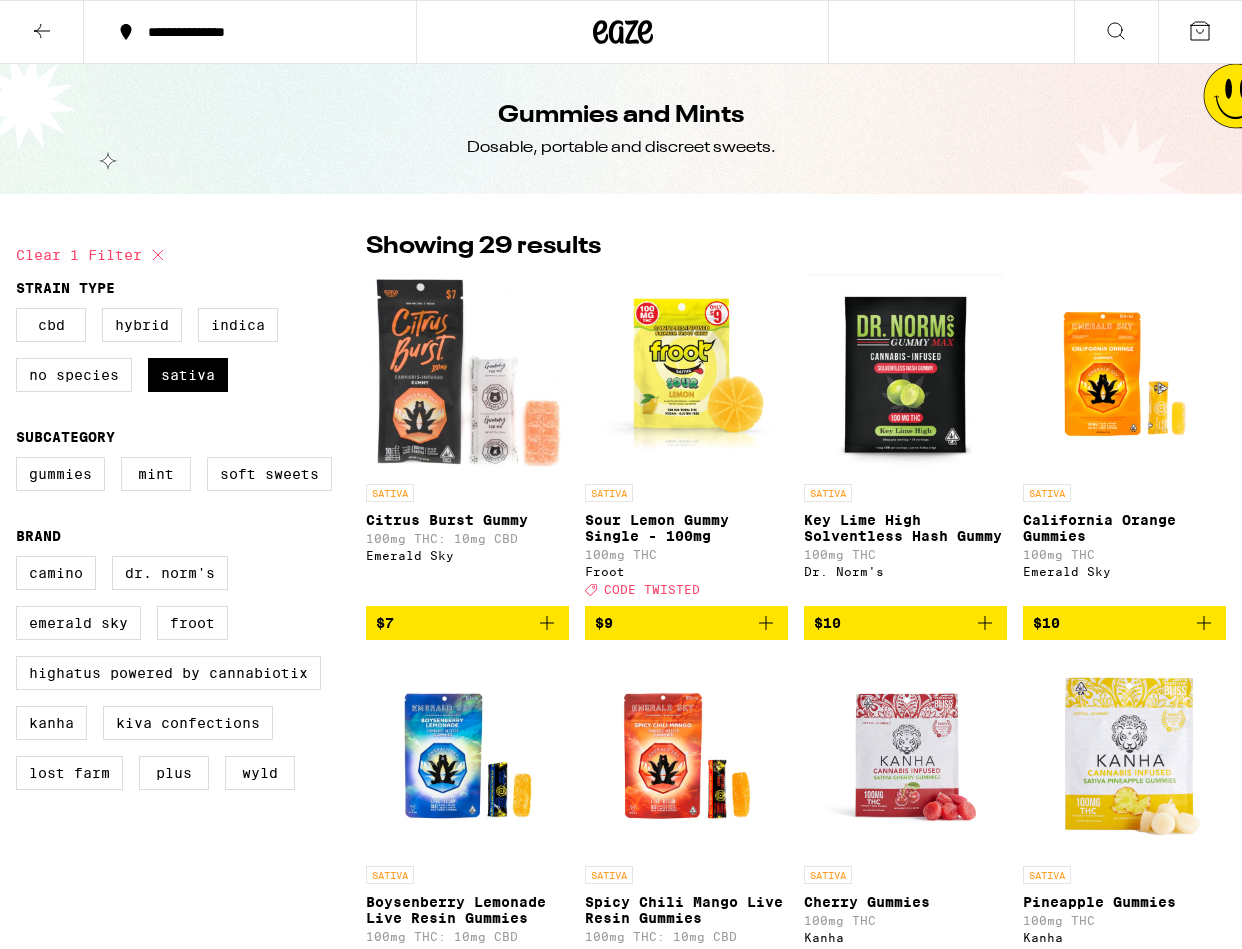click on "California Orange Gummies" at bounding box center [1124, 528] 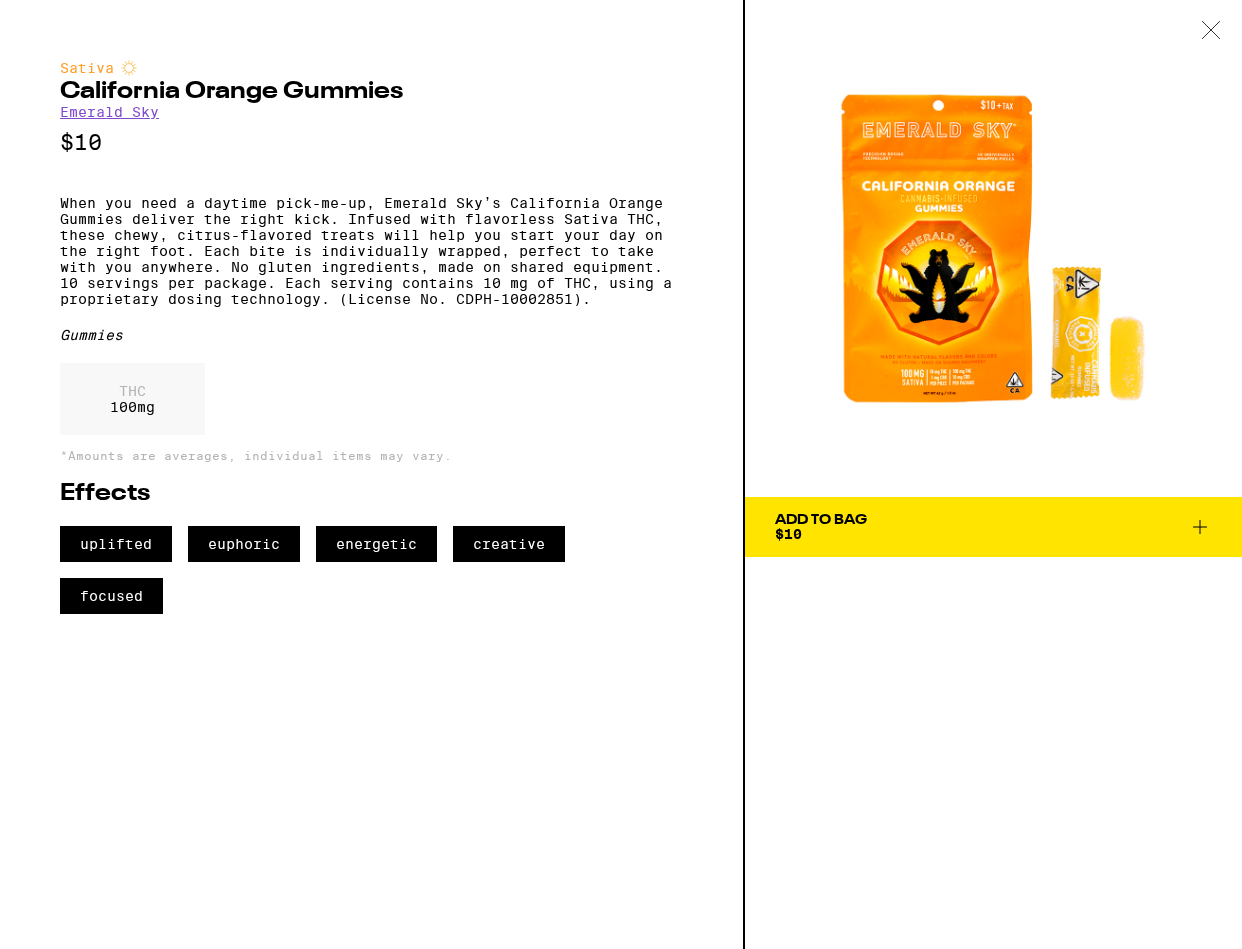 click on "Add To Bag $10" at bounding box center (821, 527) 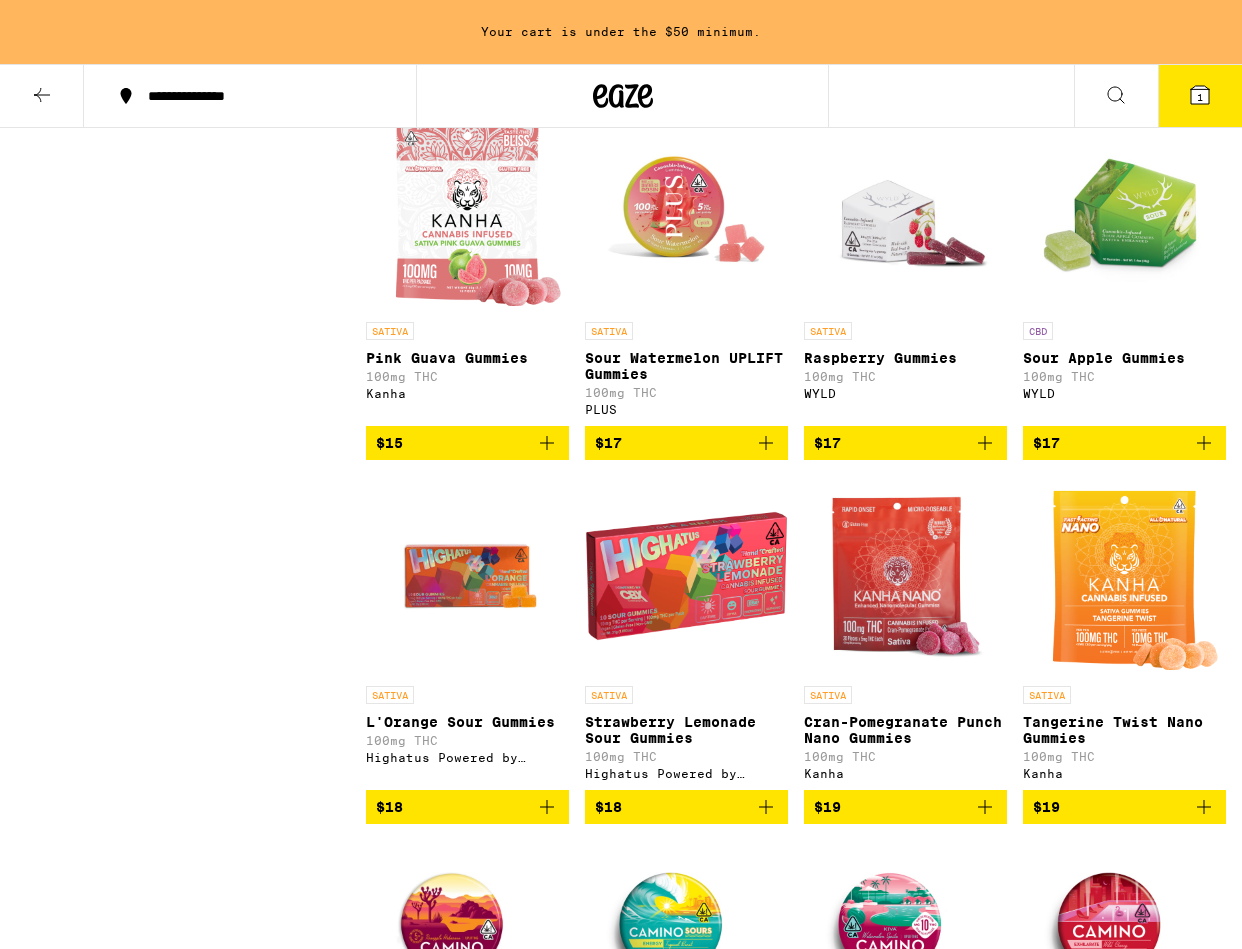 scroll, scrollTop: 974, scrollLeft: 0, axis: vertical 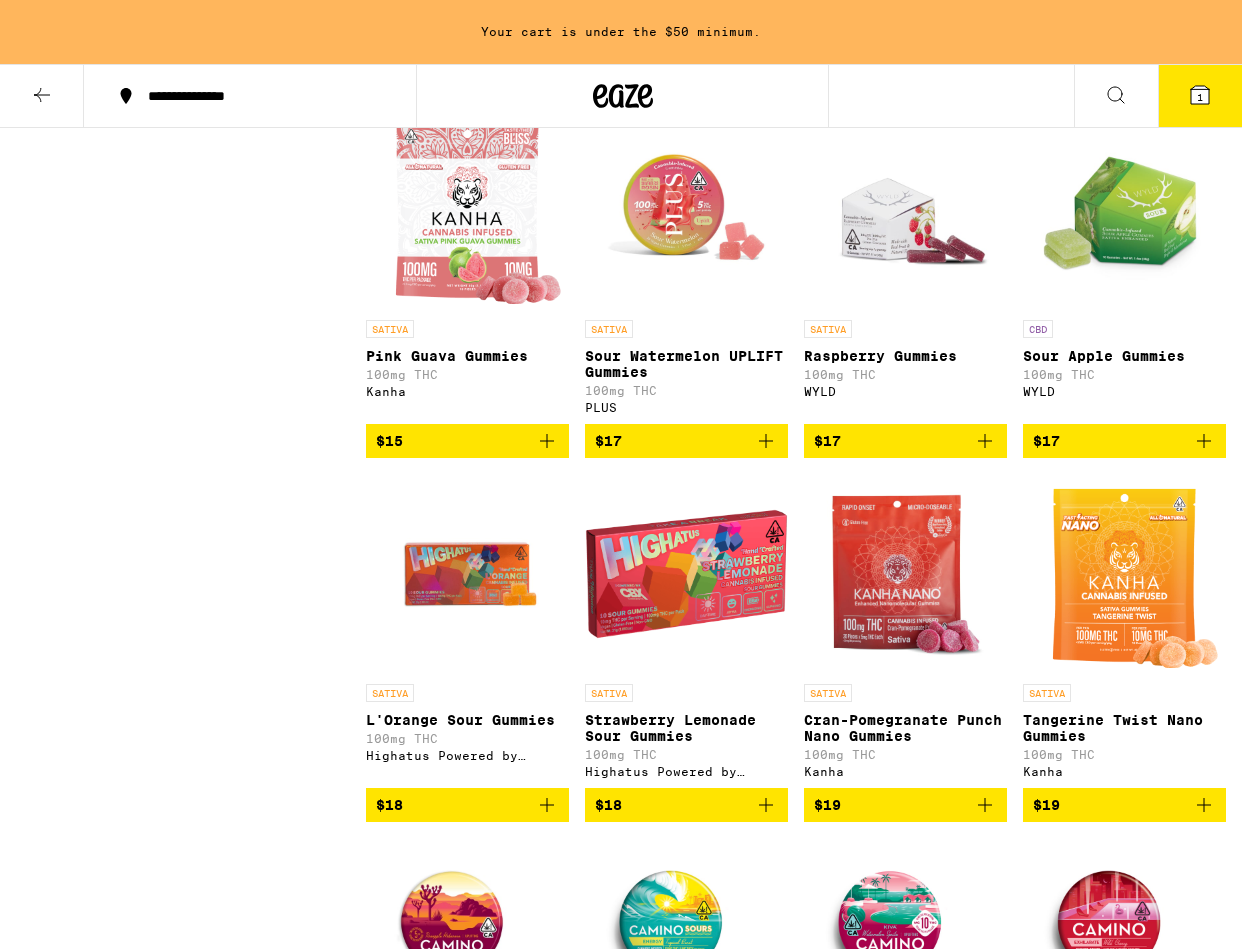click at bounding box center [906, 210] 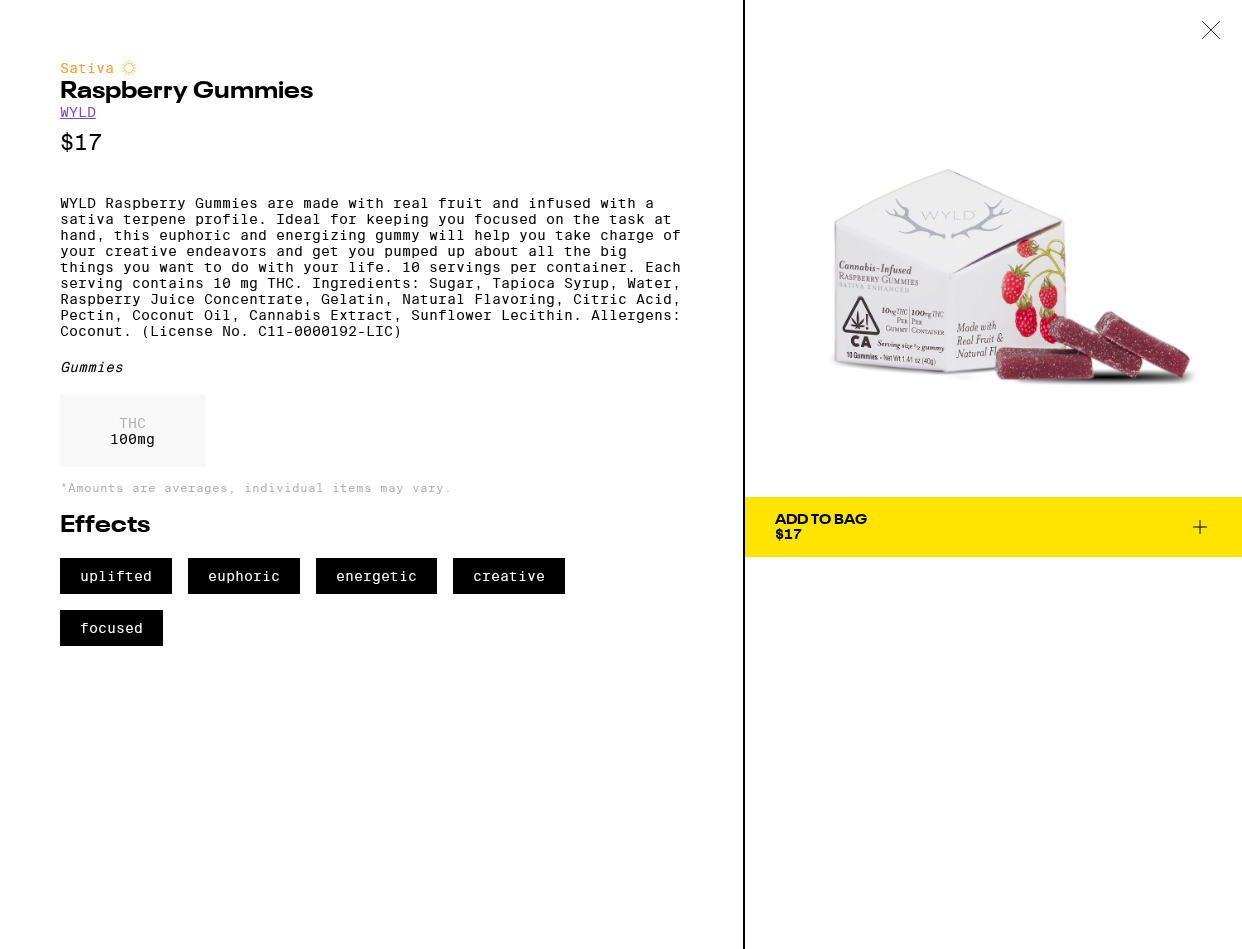 click on "Add To Bag $17" at bounding box center (993, 527) 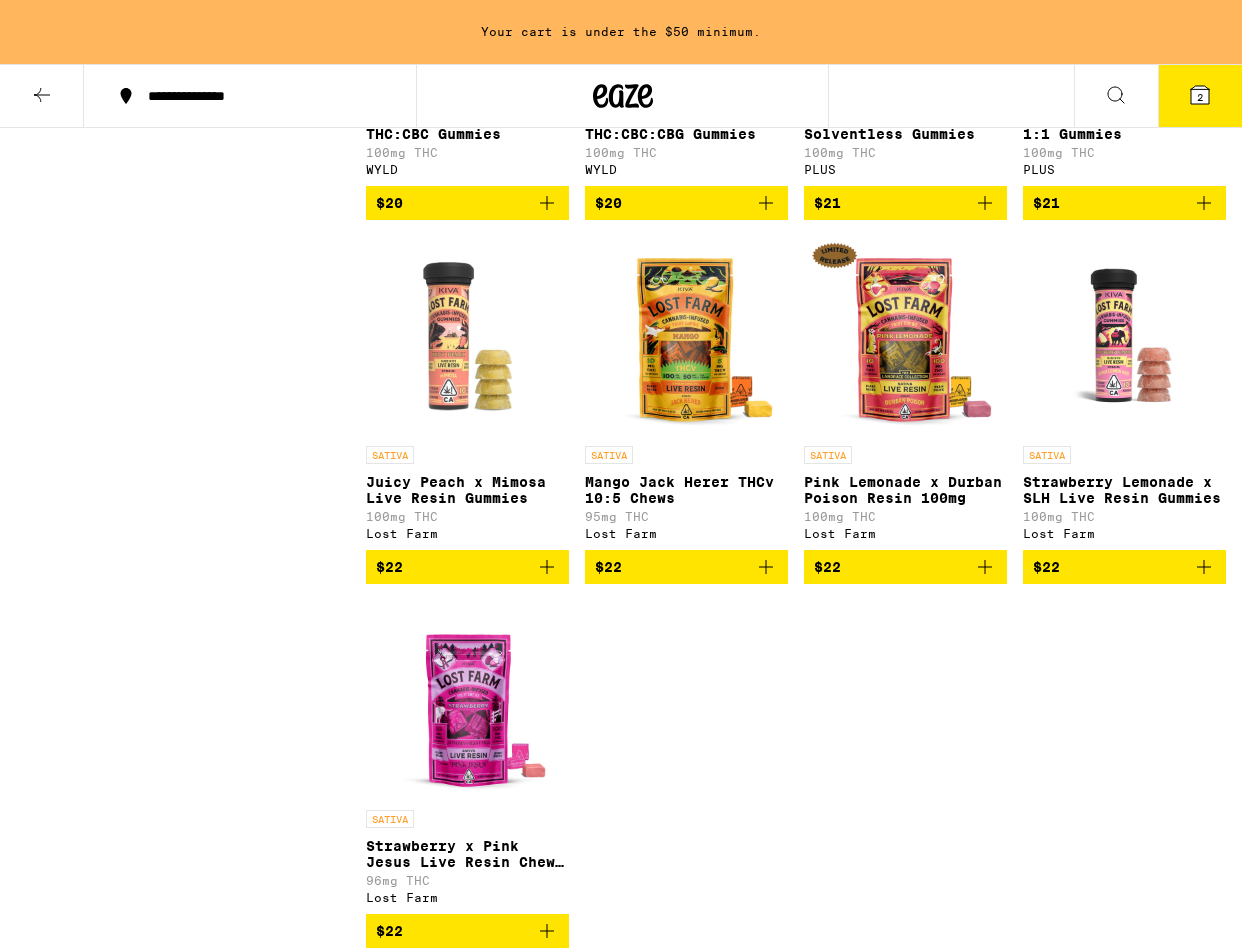 scroll, scrollTop: 2398, scrollLeft: 0, axis: vertical 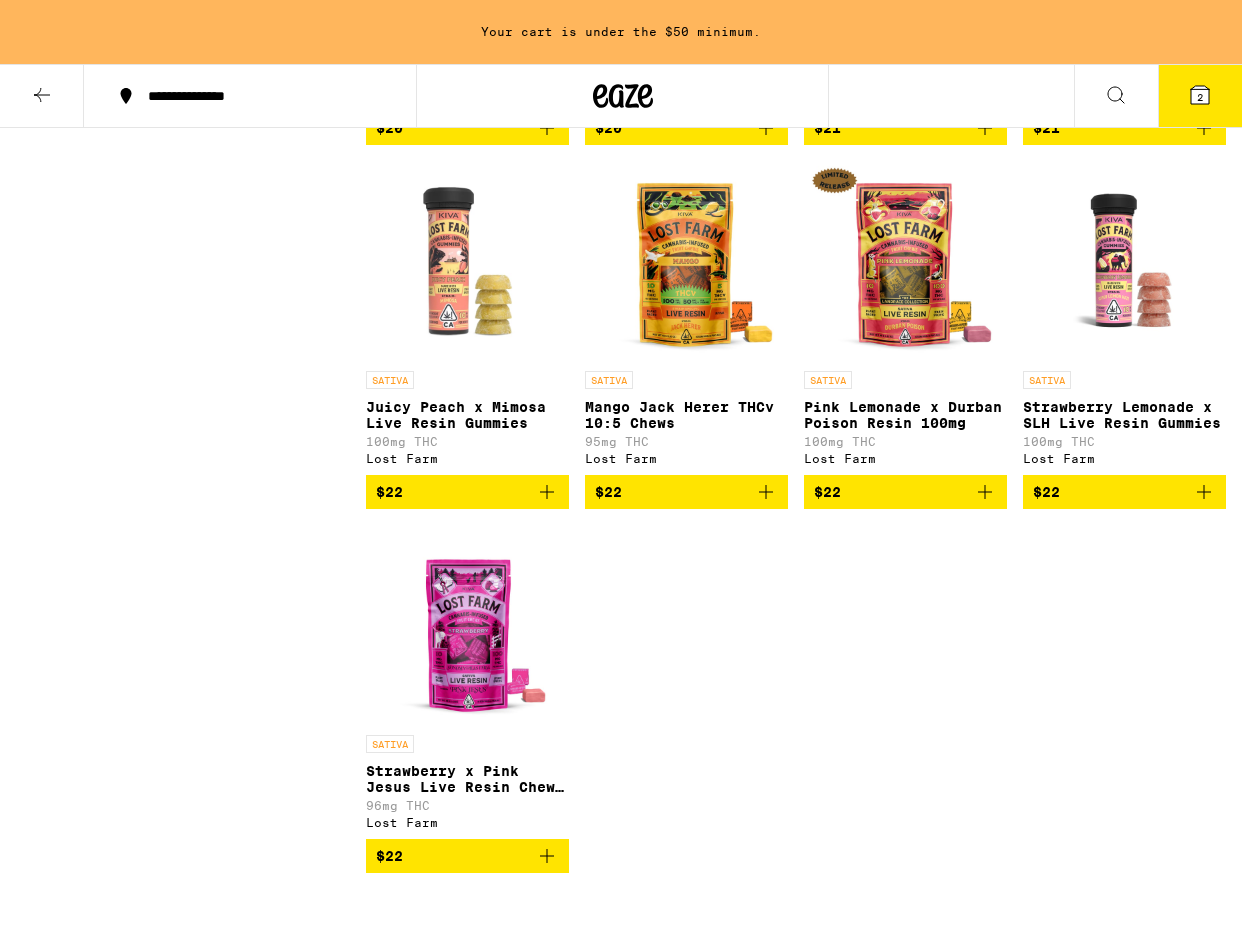 click on "Mango Jack Herer THCv 10:5 Chews" at bounding box center (686, 415) 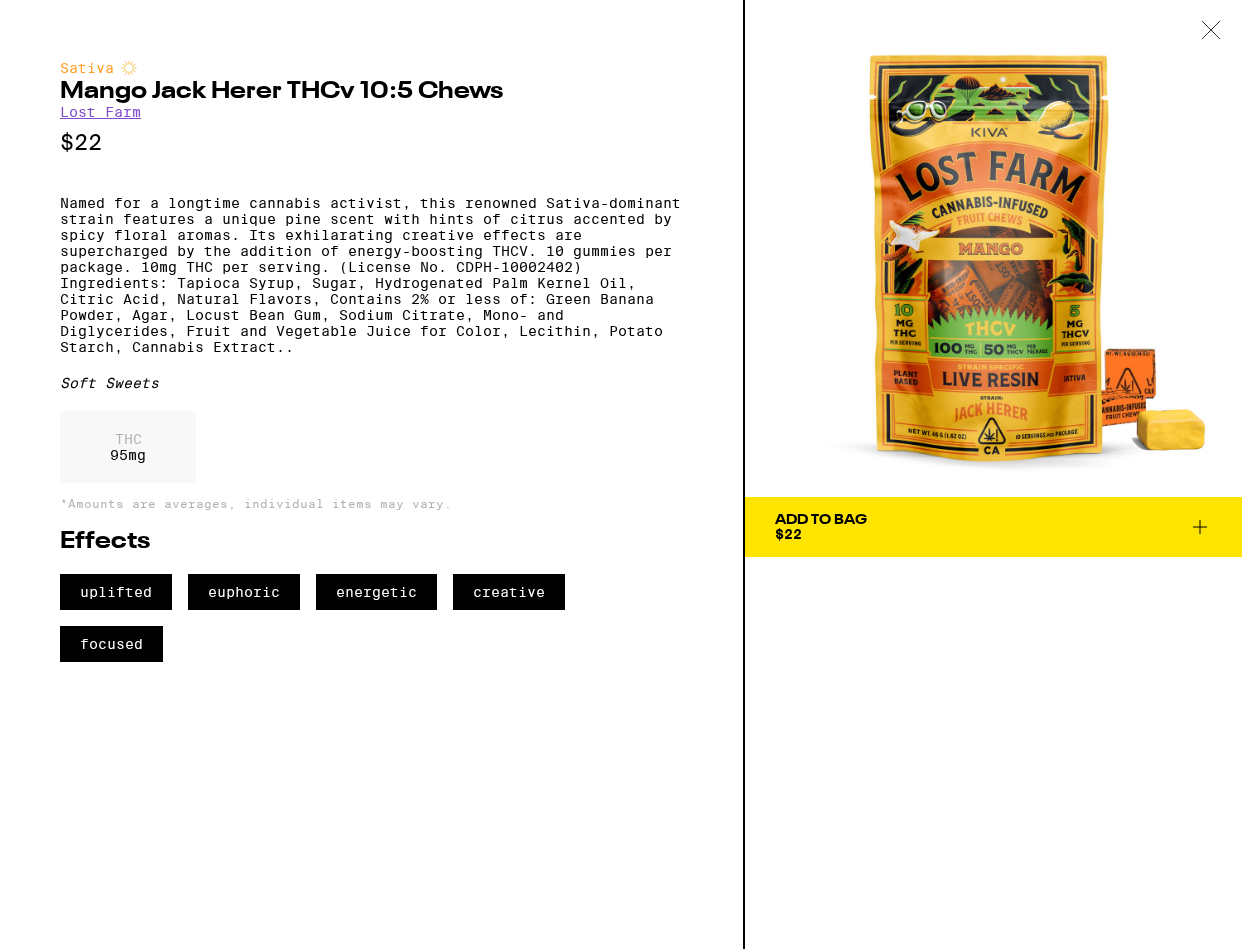 click on "Add To Bag $22" at bounding box center (993, 527) 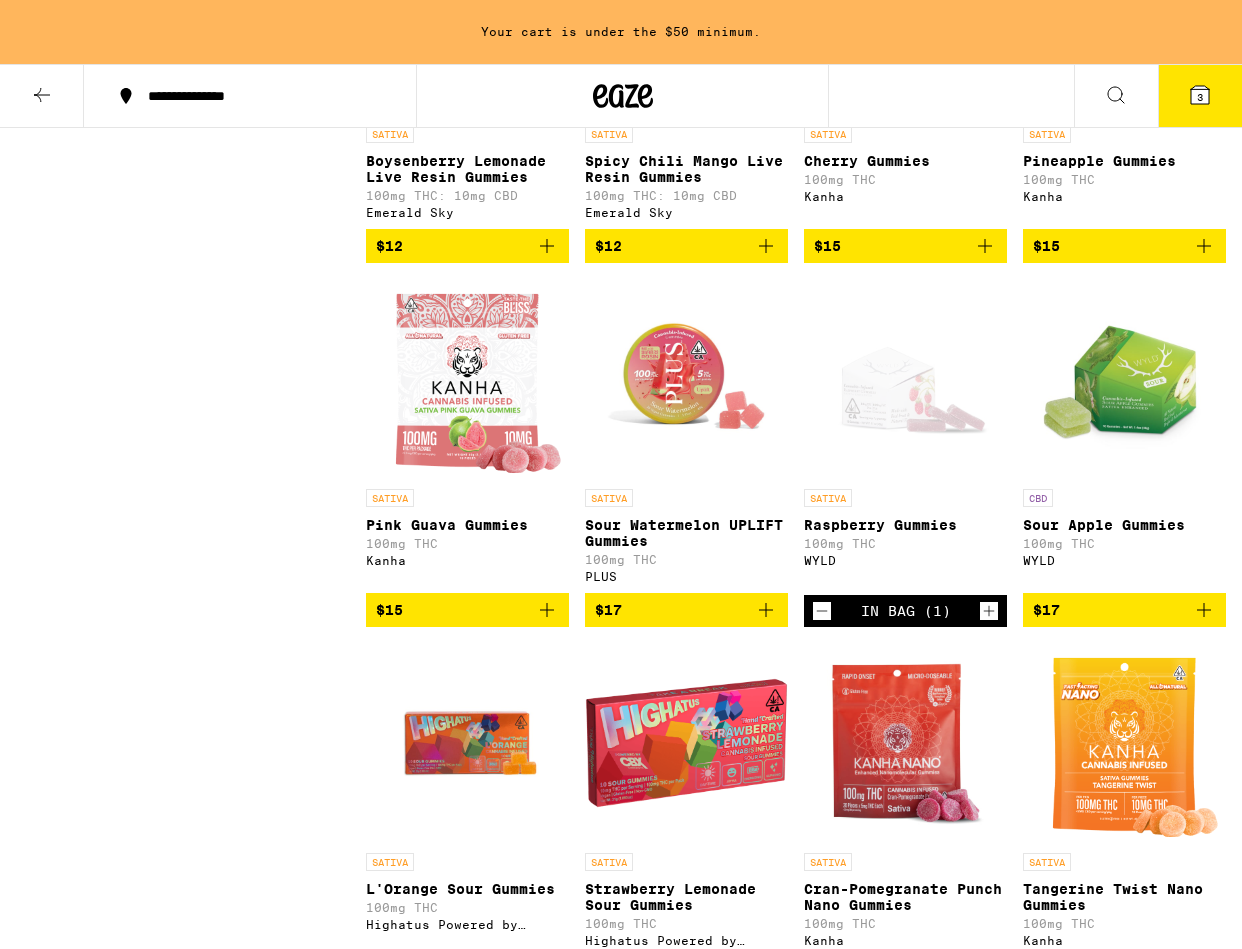 scroll, scrollTop: 0, scrollLeft: 0, axis: both 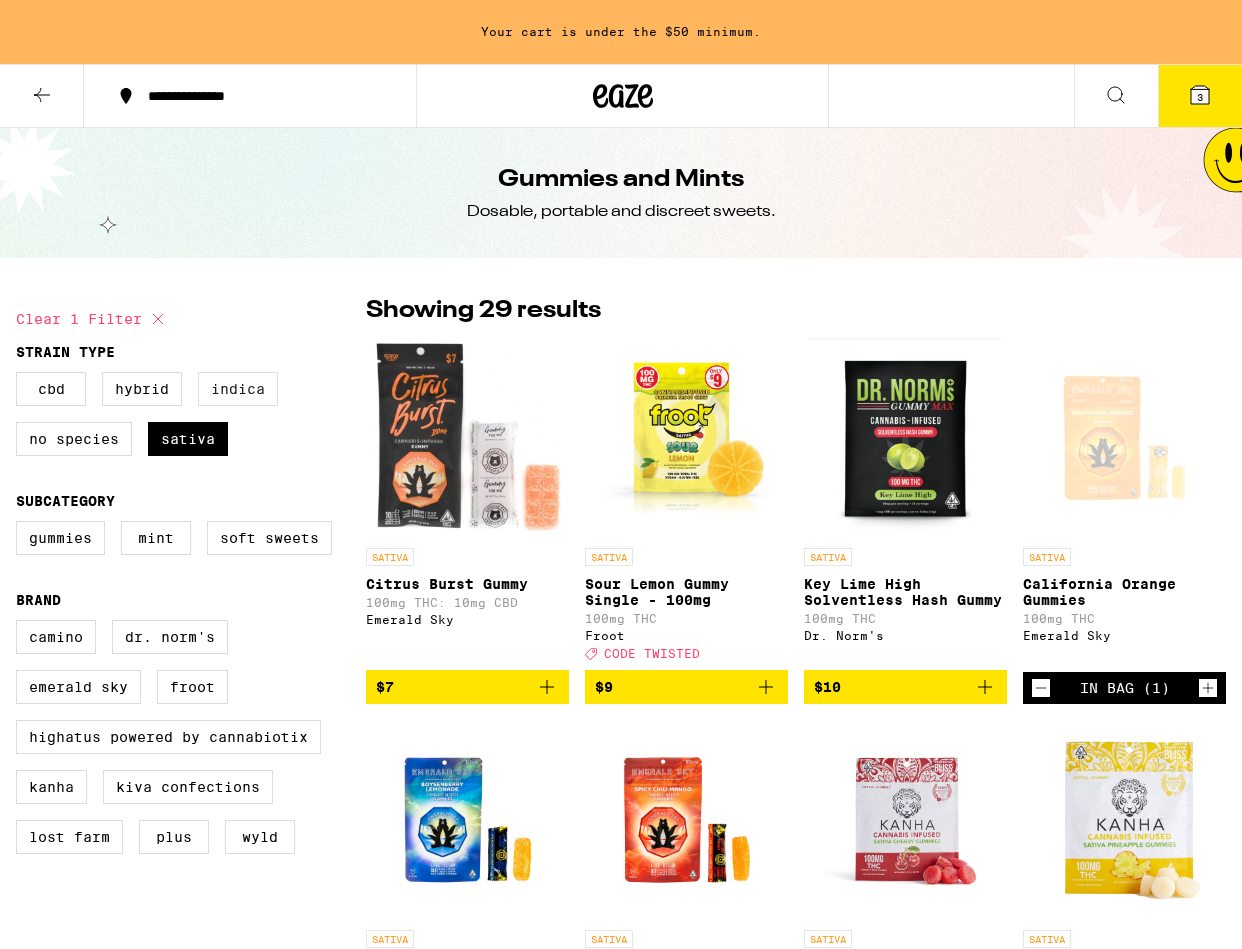 click on "Indica" at bounding box center [238, 389] 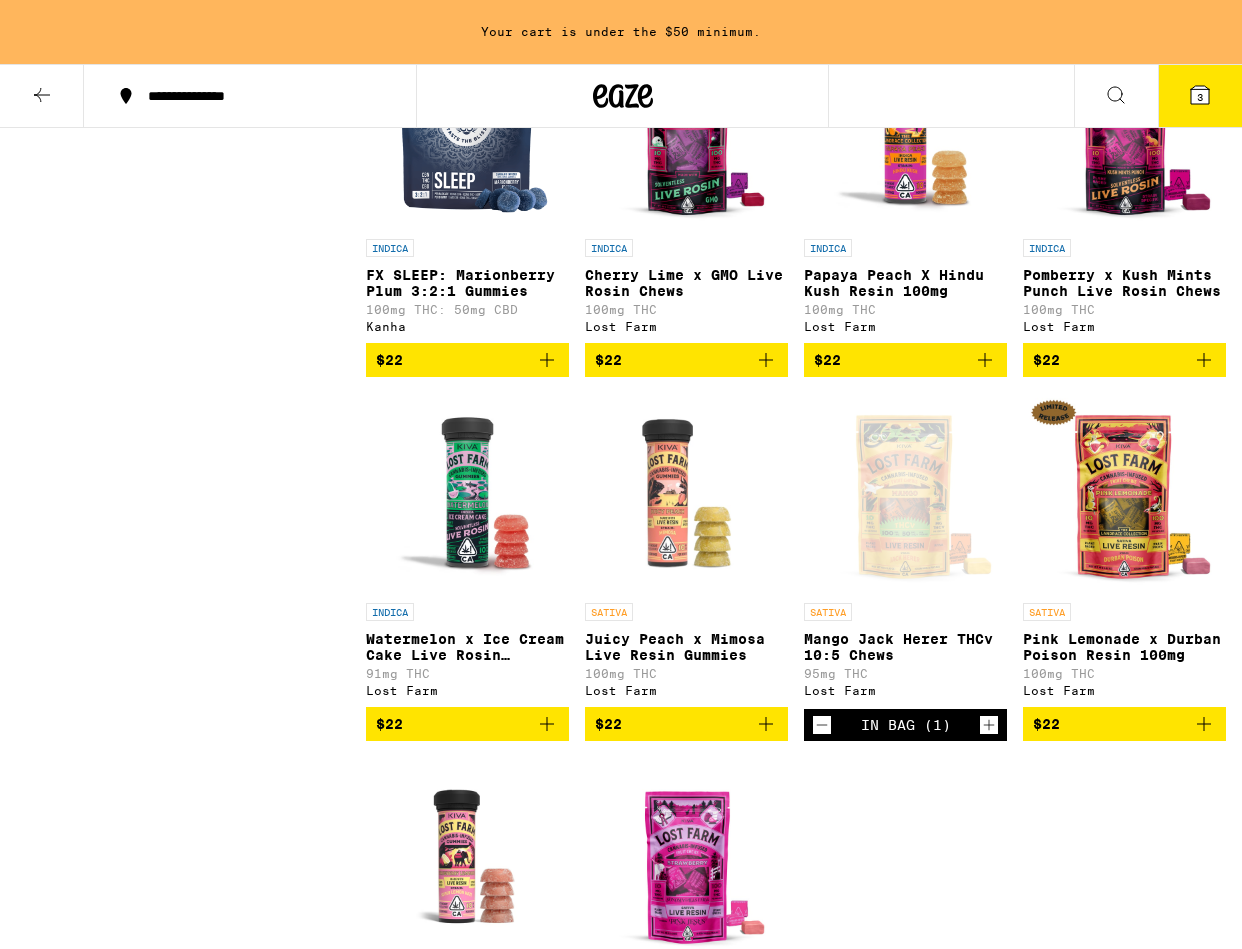 scroll, scrollTop: 4684, scrollLeft: 0, axis: vertical 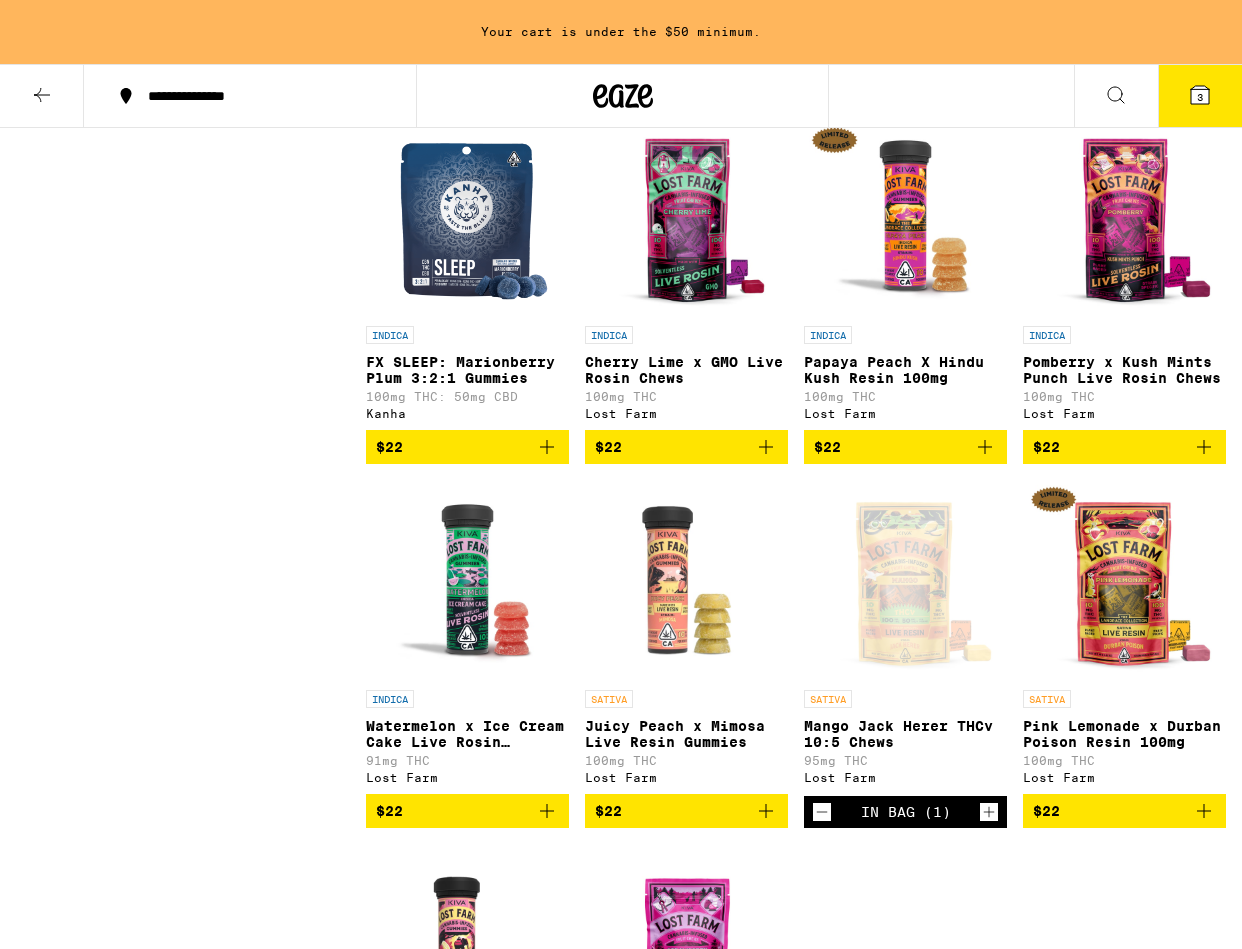 click at bounding box center [1125, 216] 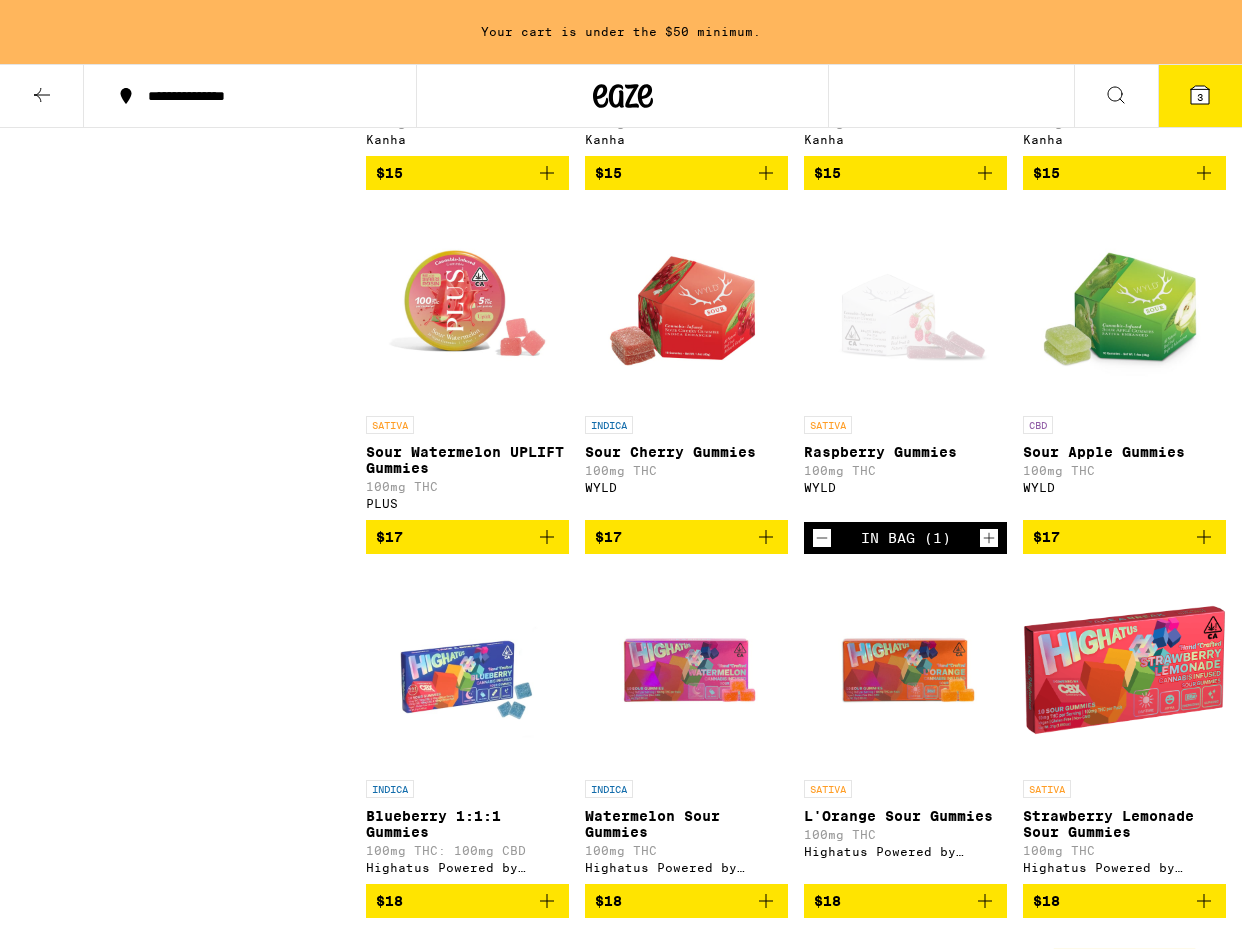 scroll, scrollTop: 1990, scrollLeft: 0, axis: vertical 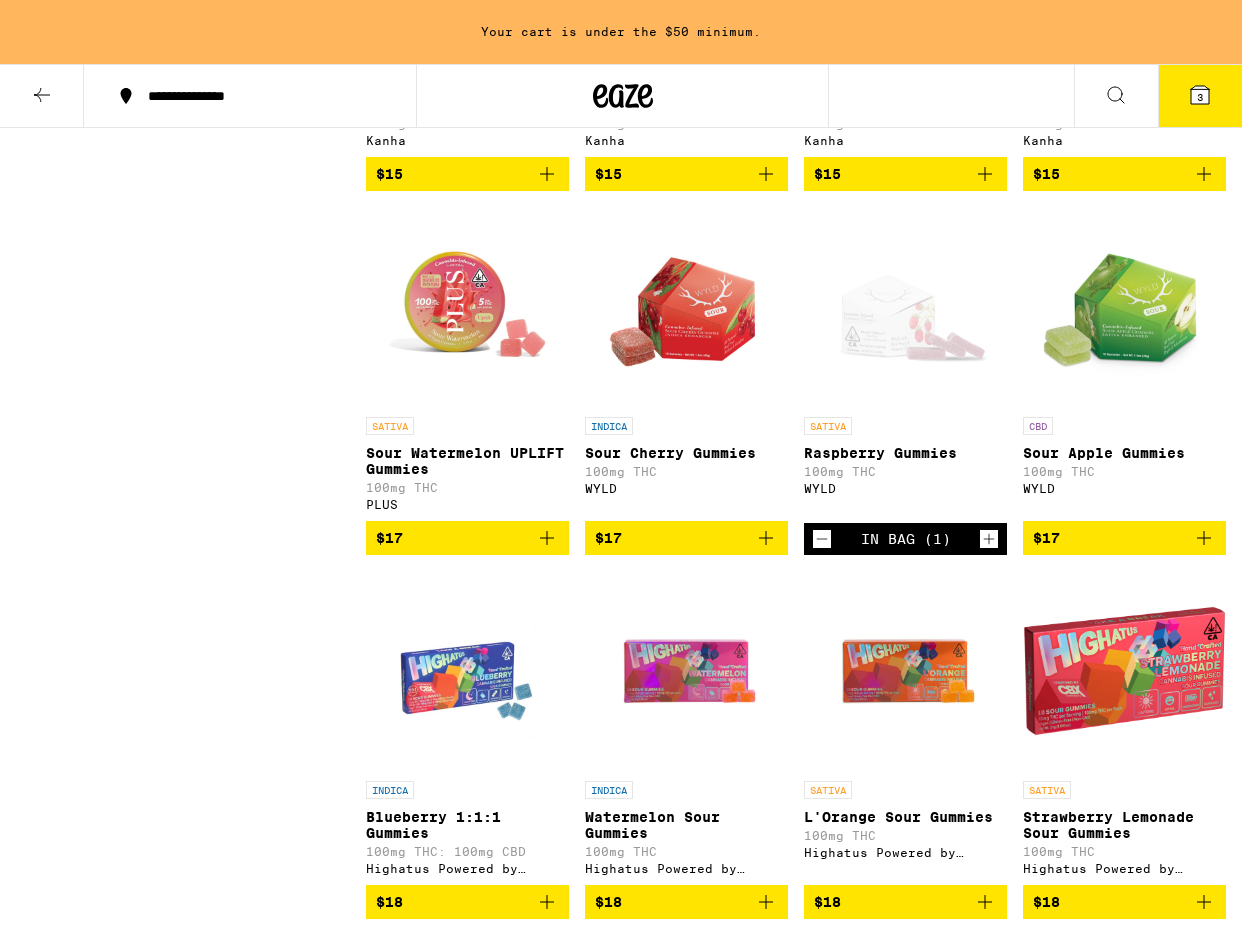 click 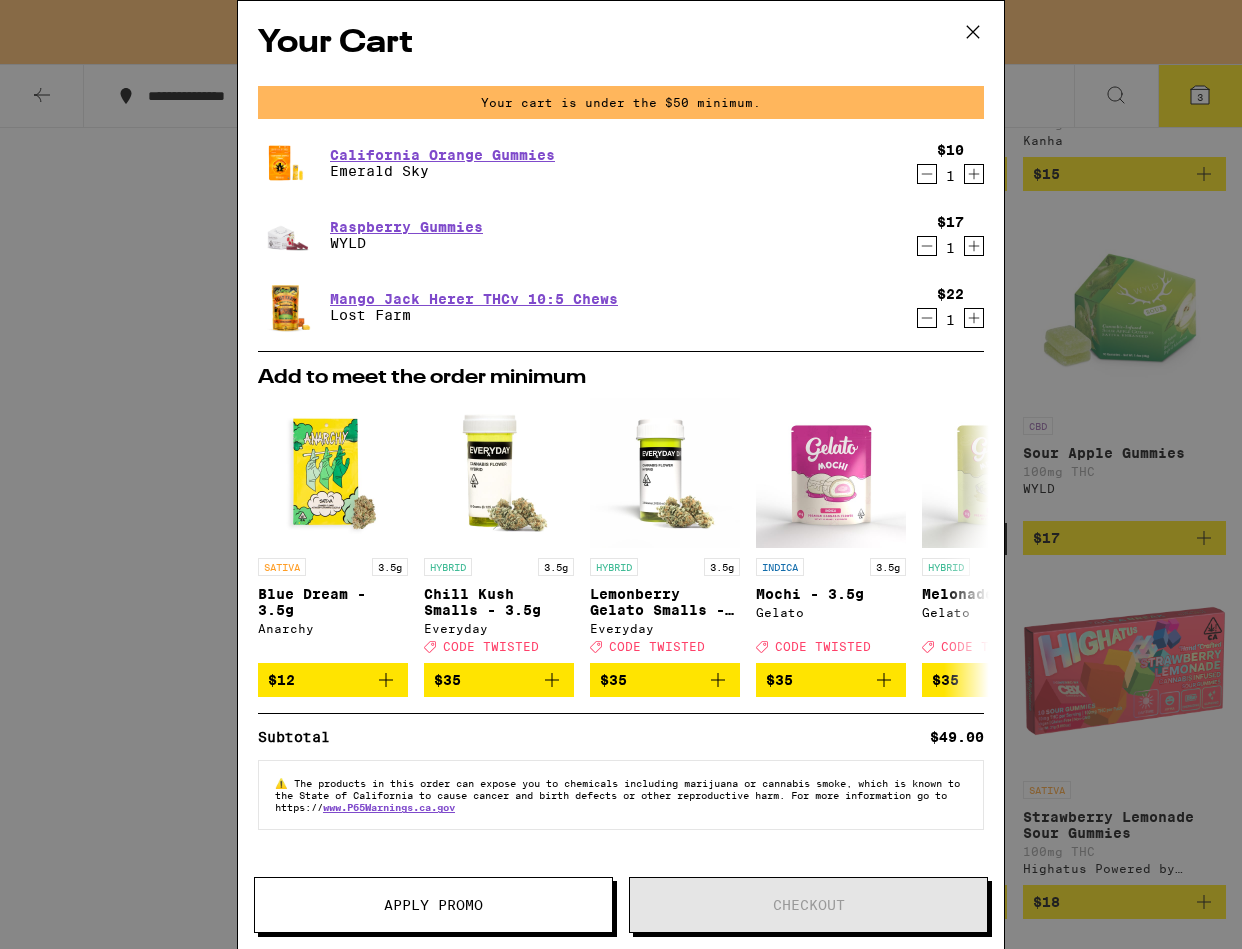 click 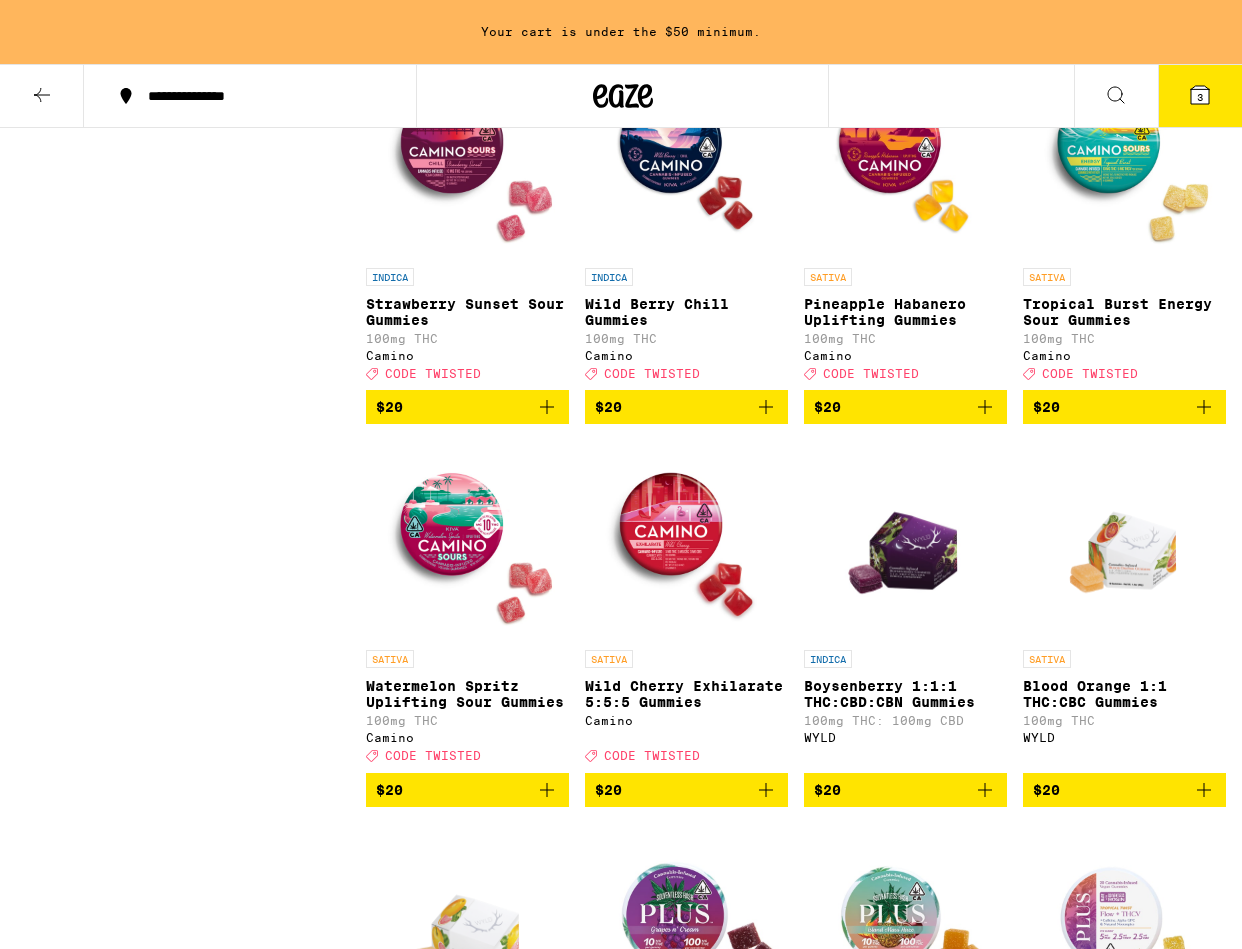 scroll, scrollTop: 3614, scrollLeft: 0, axis: vertical 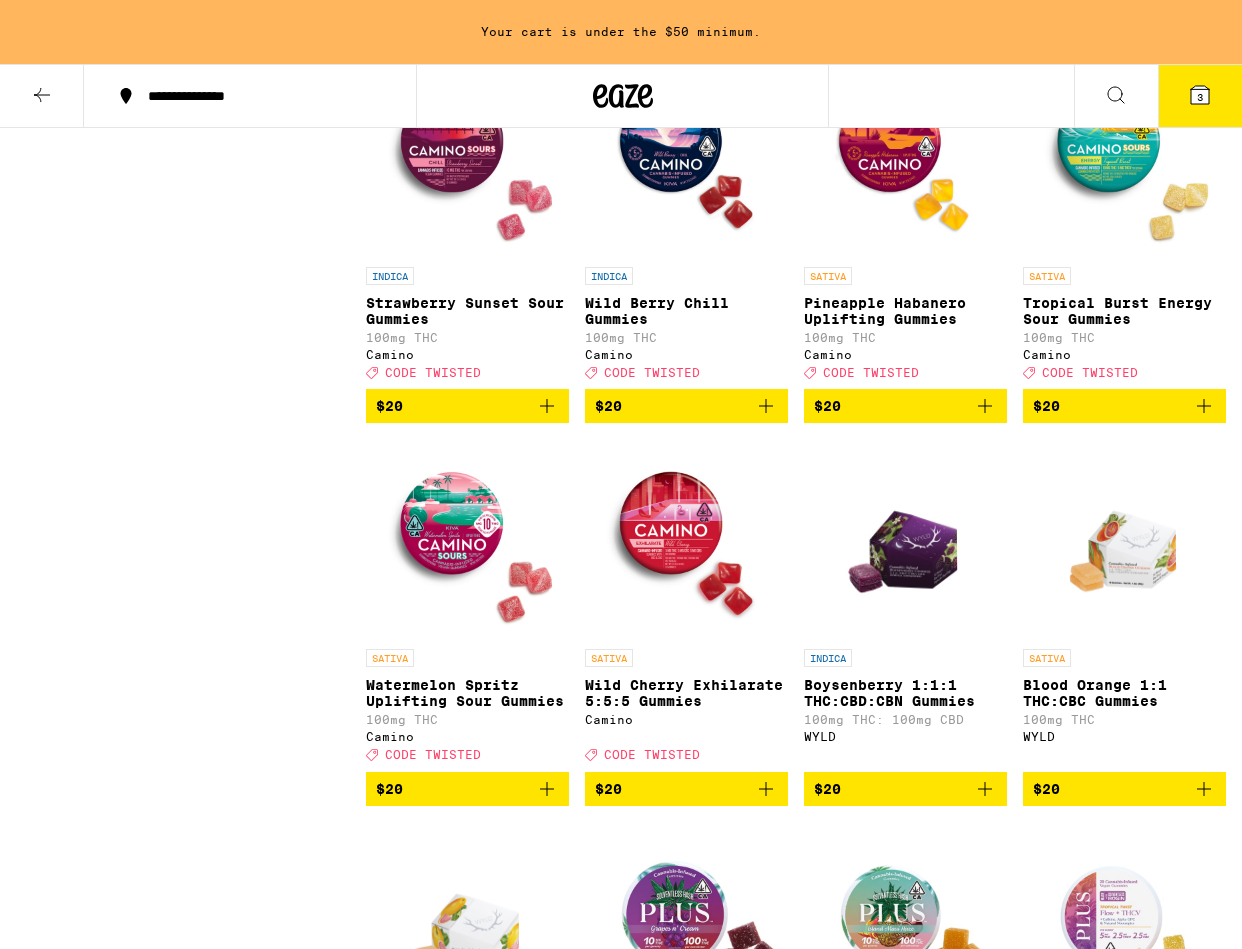 click at bounding box center (687, 157) 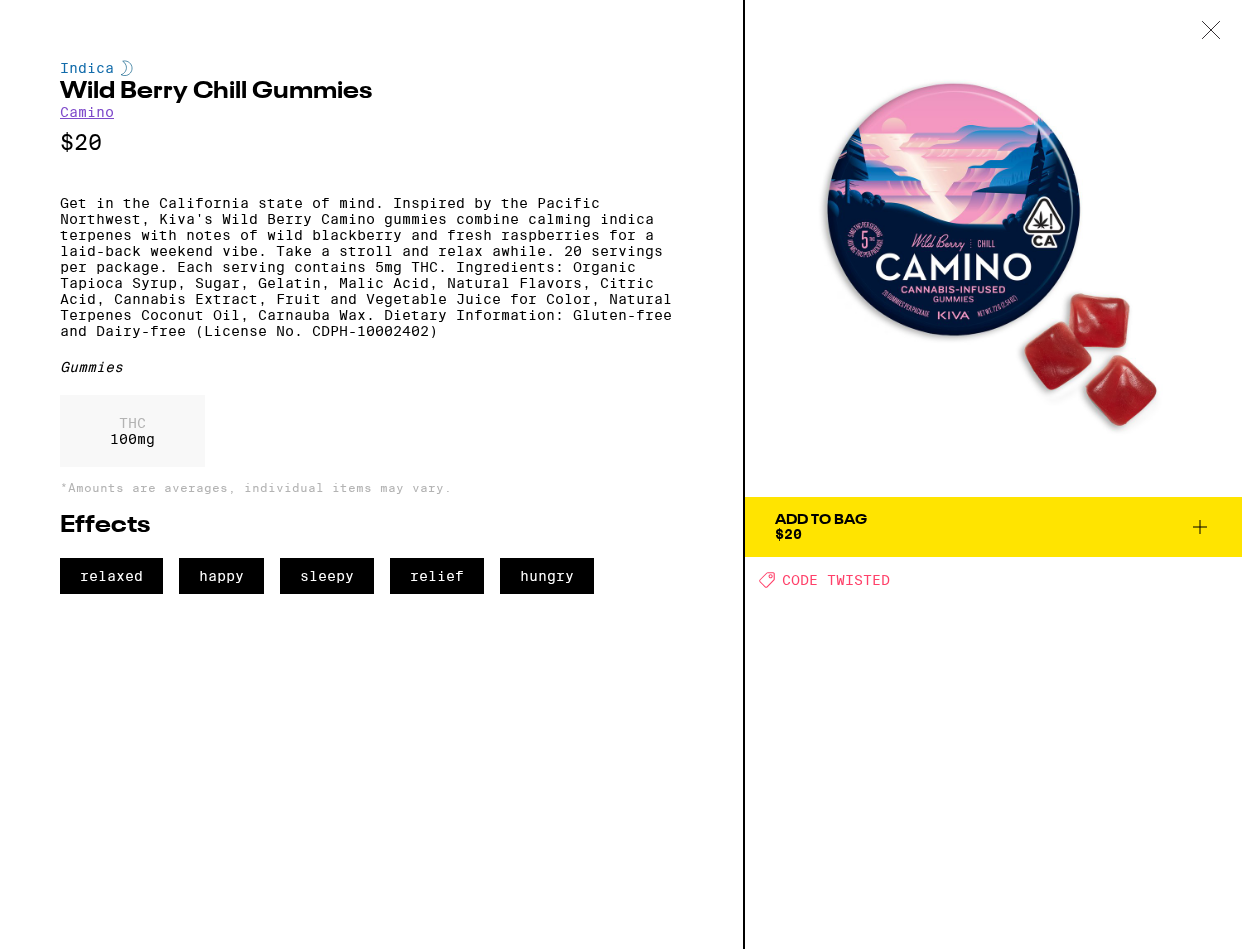 click on "Add To Bag $20" at bounding box center [821, 527] 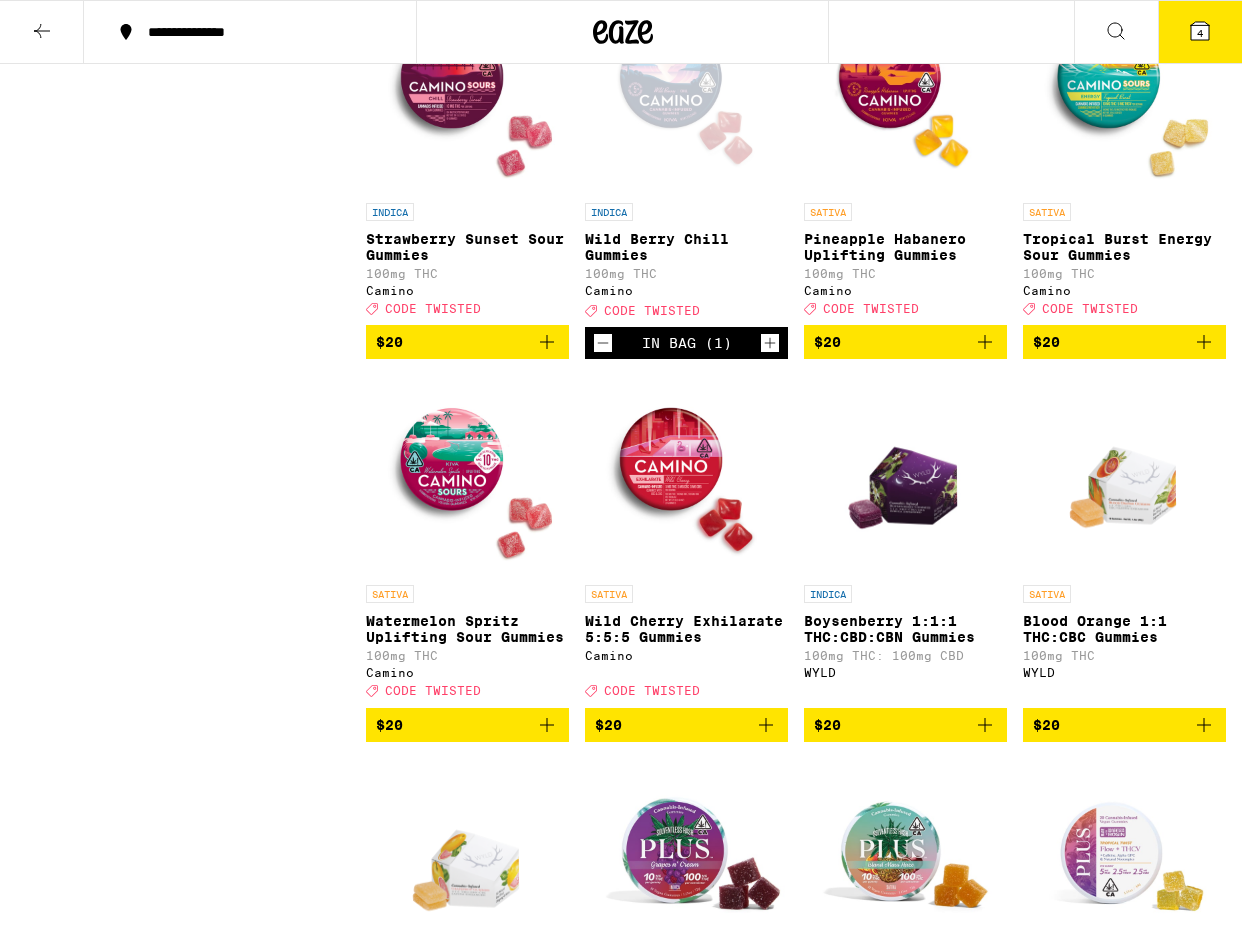 scroll, scrollTop: 3550, scrollLeft: 0, axis: vertical 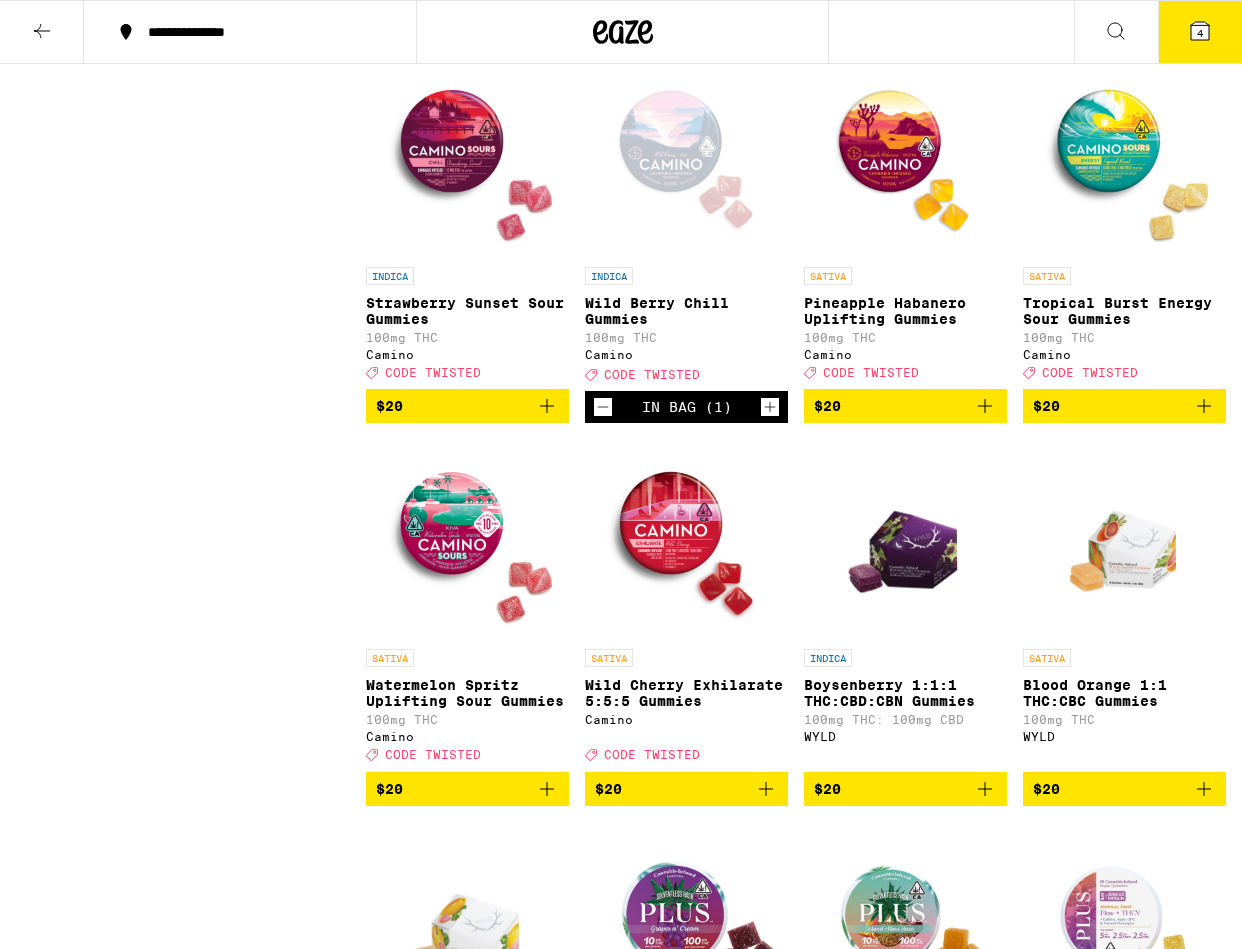 click on "Pineapple Habanero Uplifting Gummies" at bounding box center (905, 311) 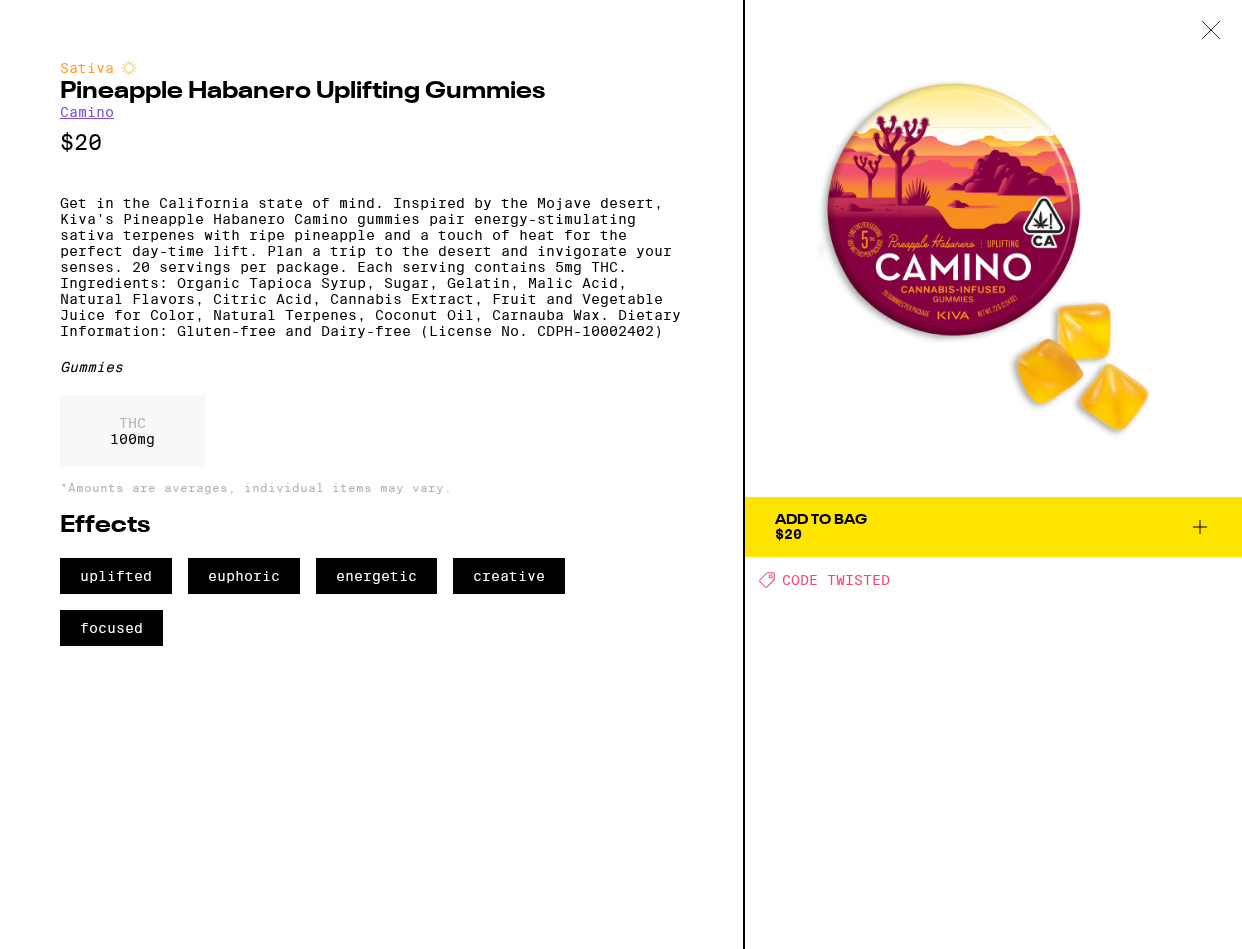 click on "Add To Bag $20" at bounding box center (993, 527) 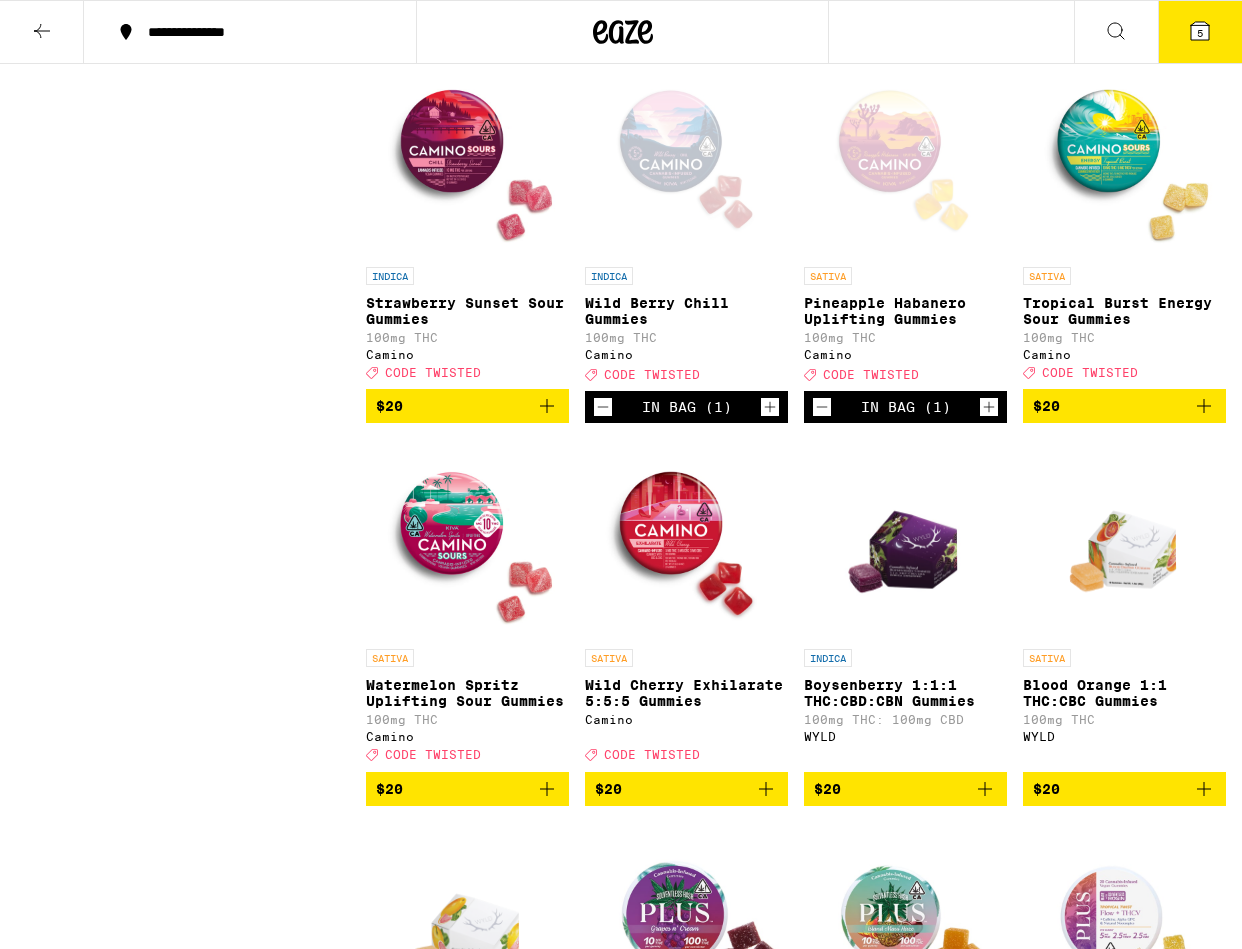 click on "5" at bounding box center [1200, 33] 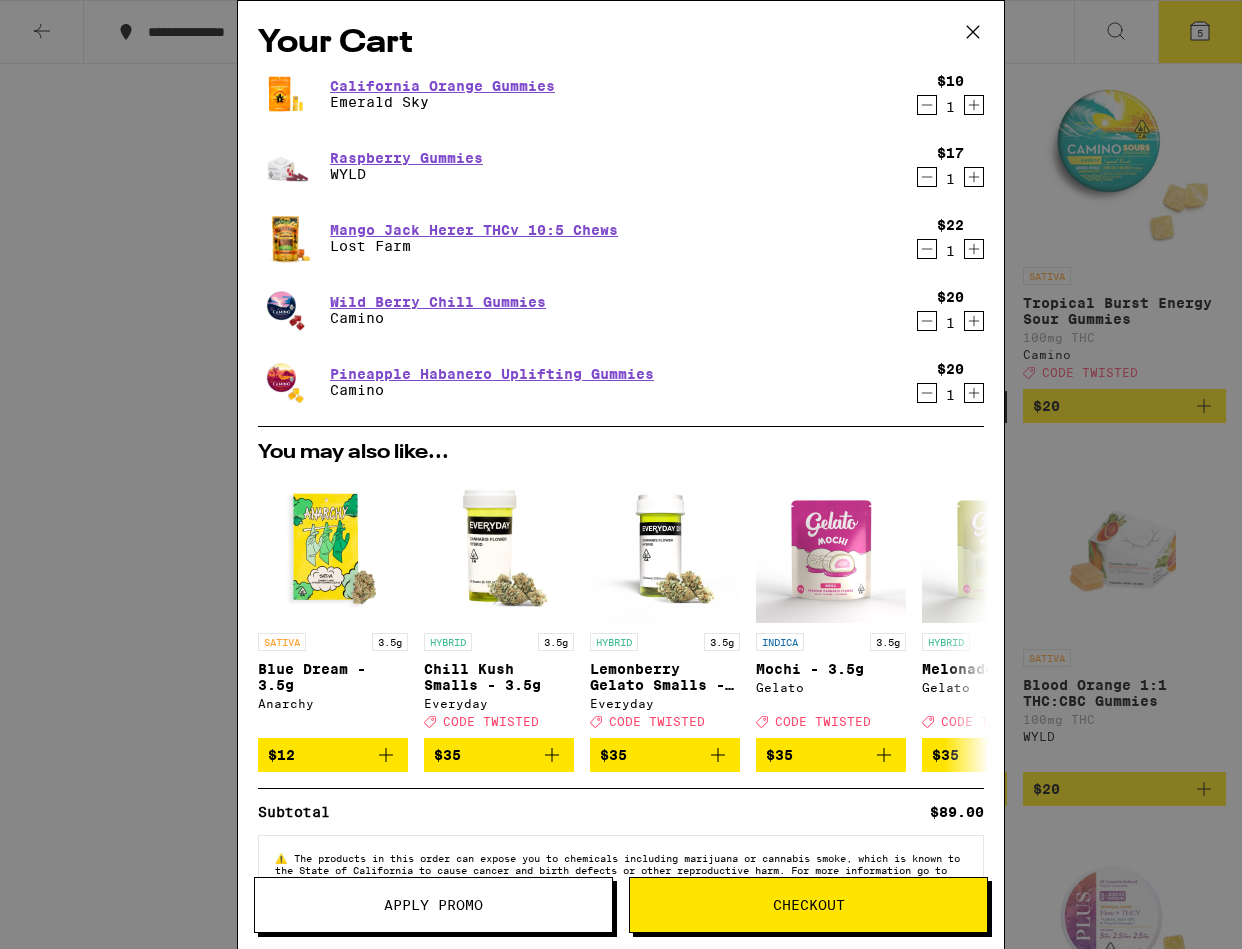click 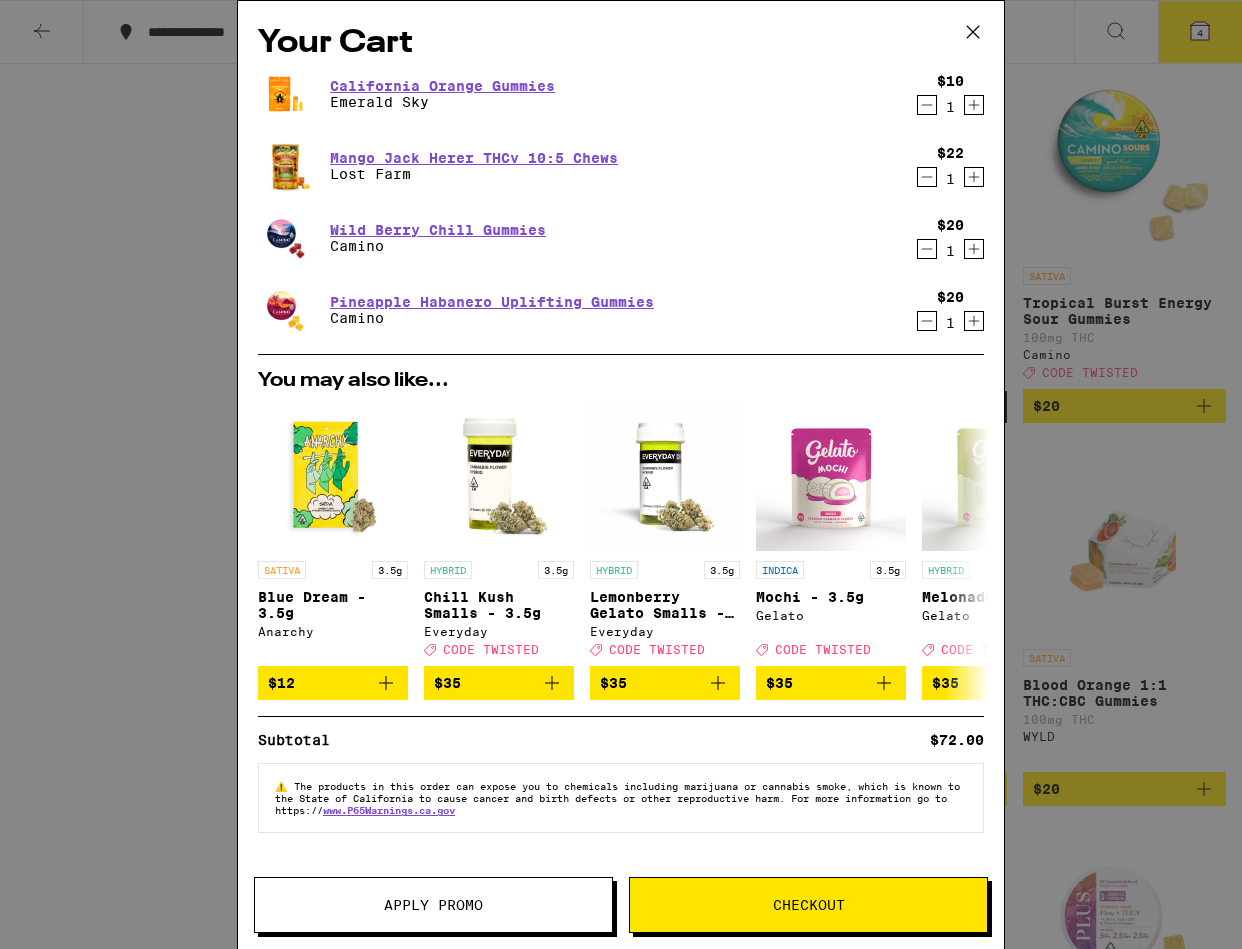 click on "Checkout" at bounding box center (808, 905) 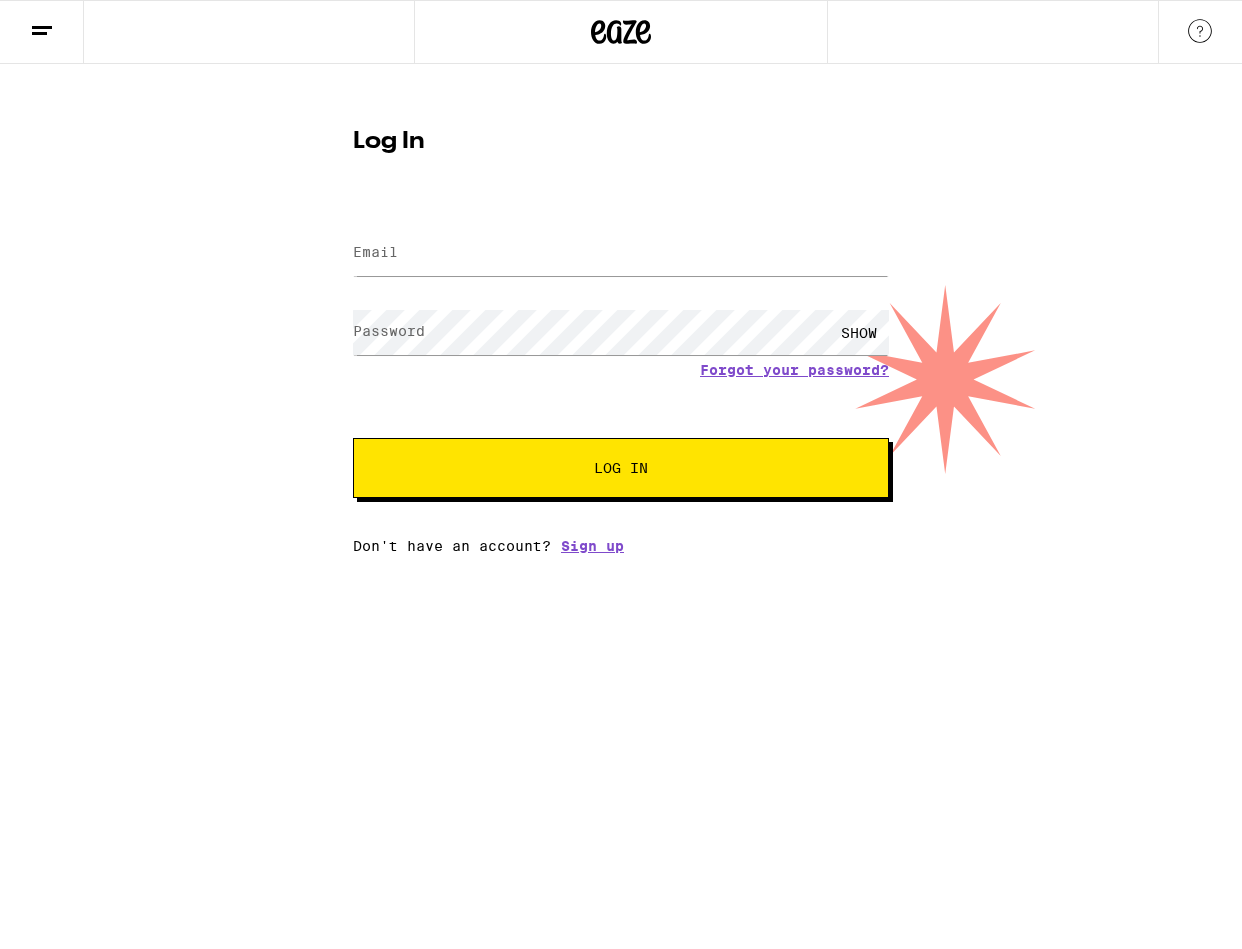 scroll, scrollTop: 0, scrollLeft: 0, axis: both 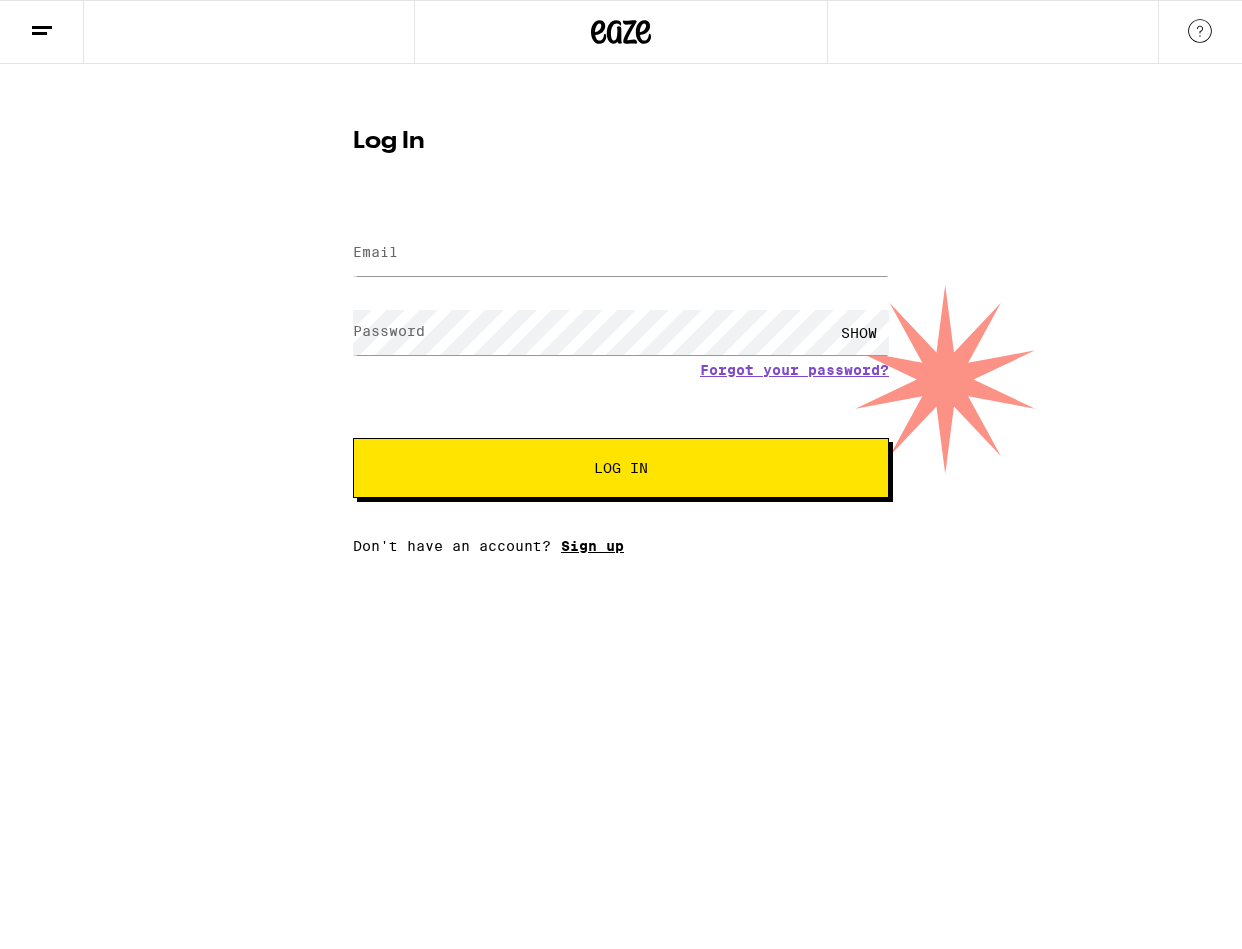 click on "Sign up" at bounding box center (592, 546) 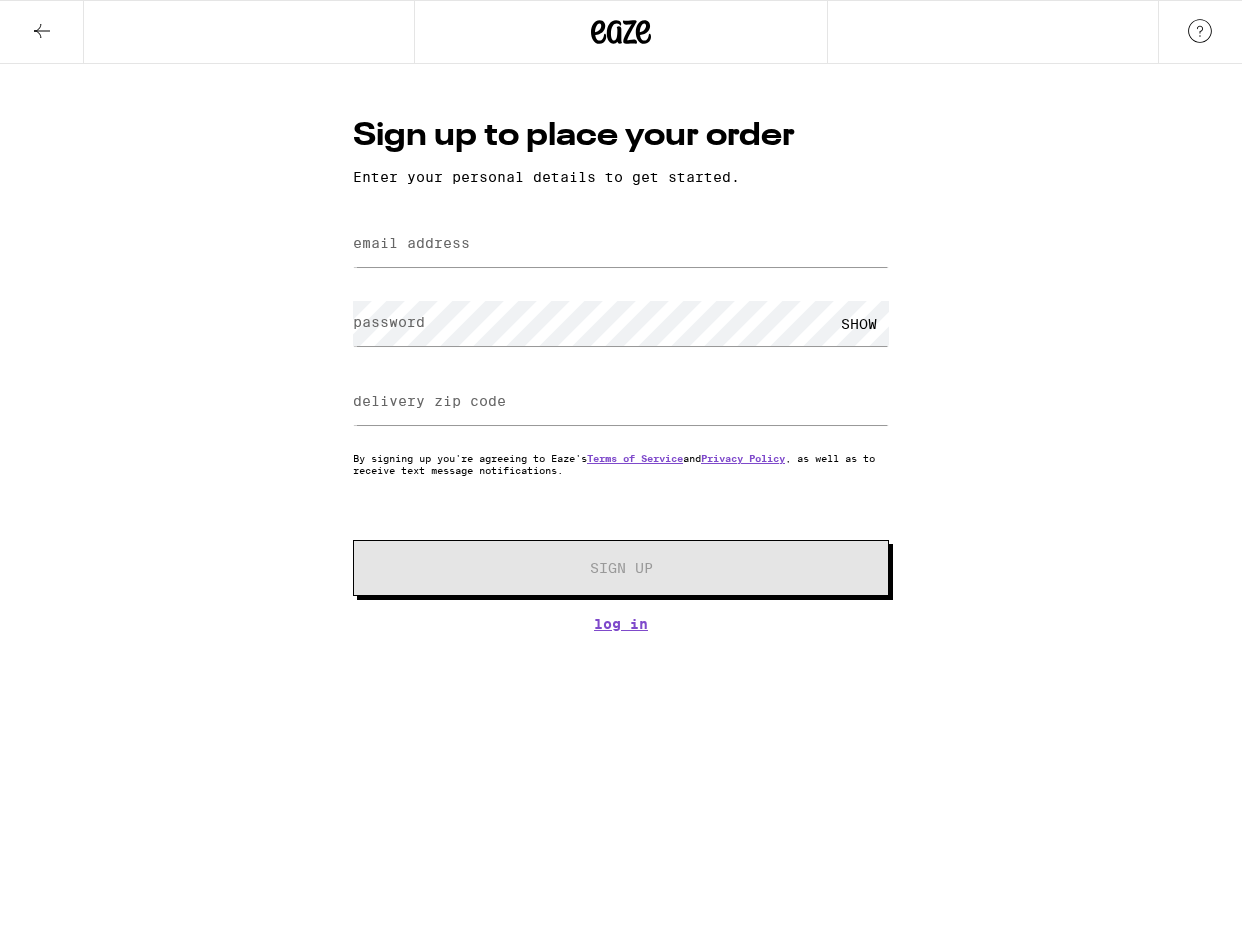 scroll, scrollTop: 0, scrollLeft: 0, axis: both 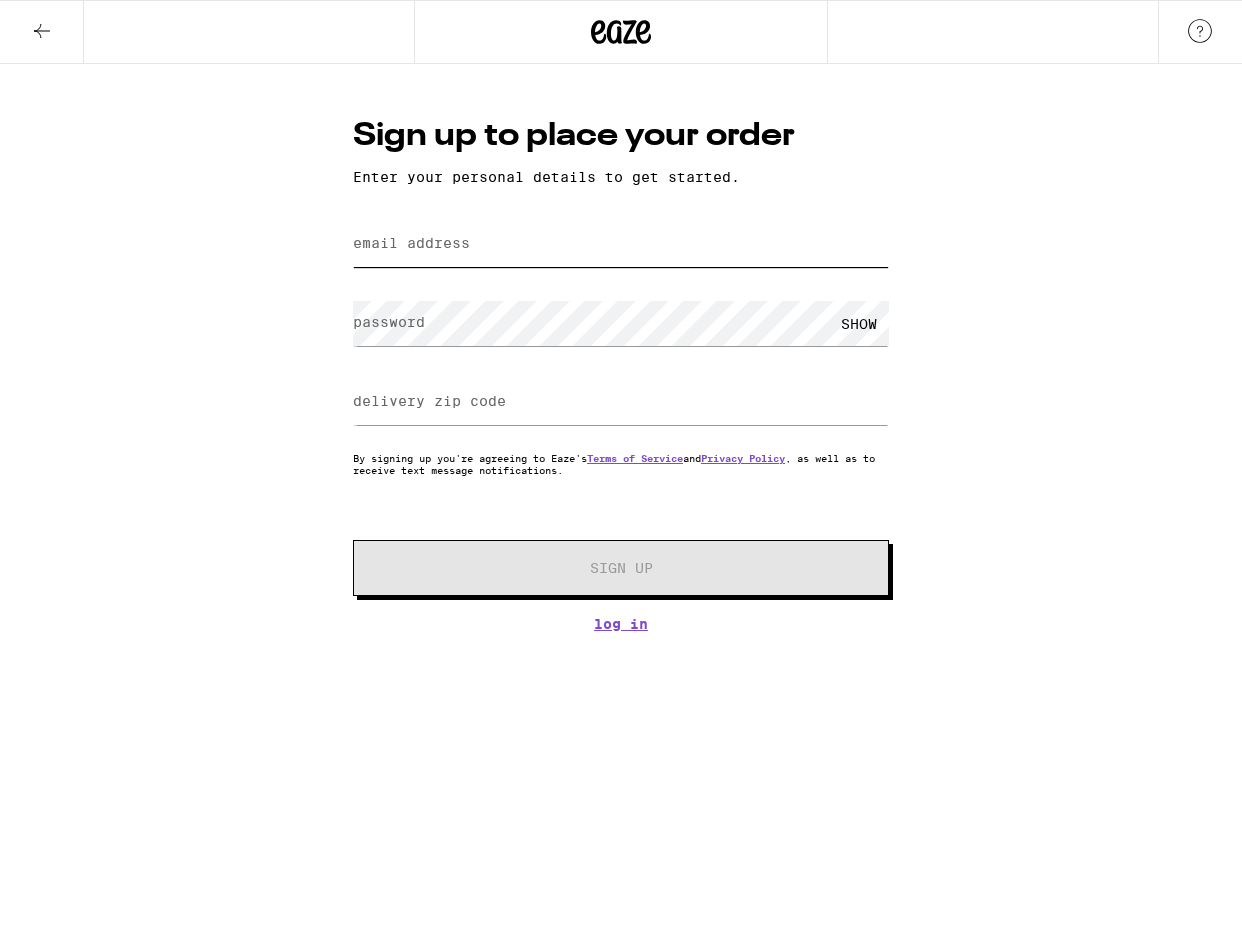 click on "email address" at bounding box center [621, 244] 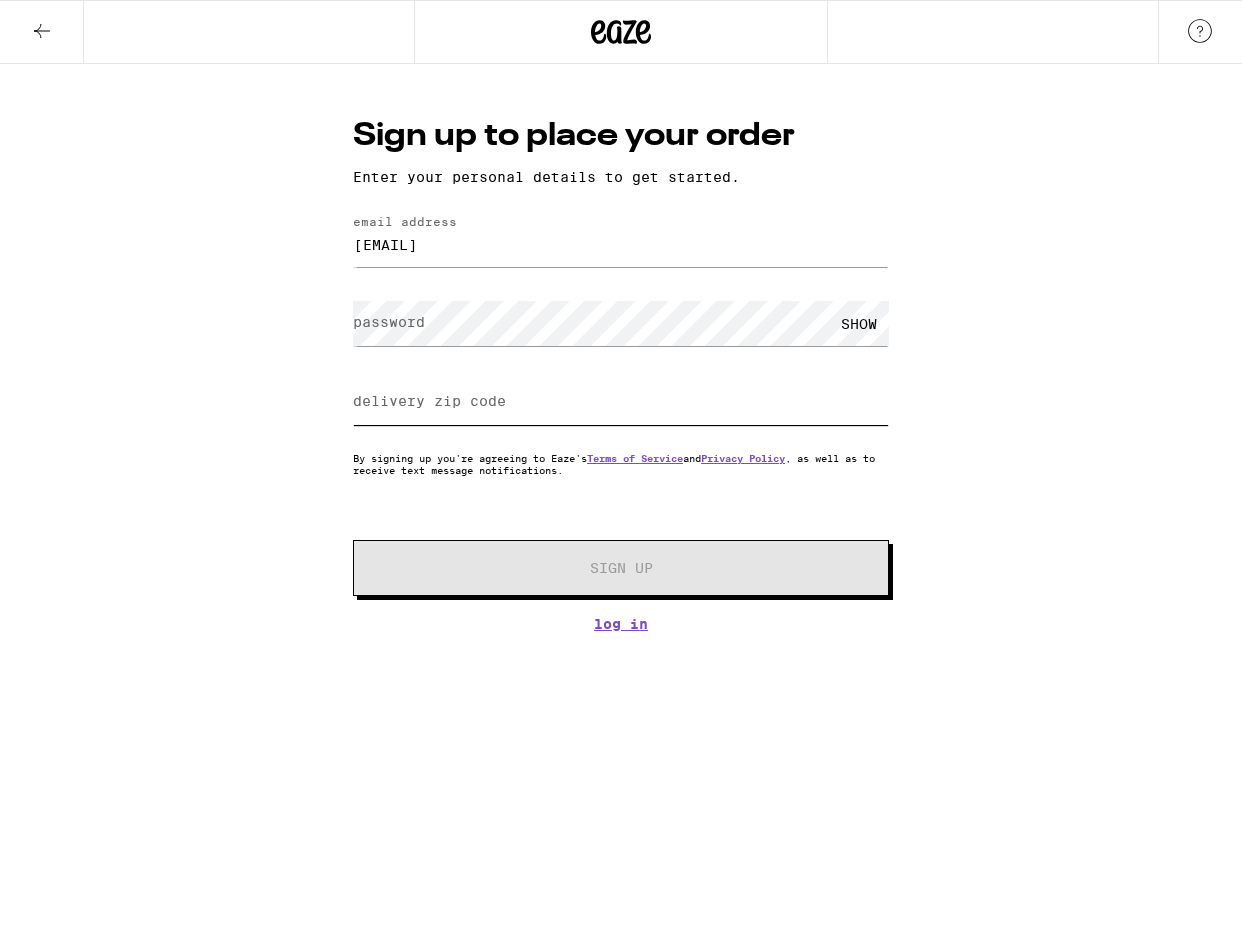 click on "delivery zip code" at bounding box center (621, 402) 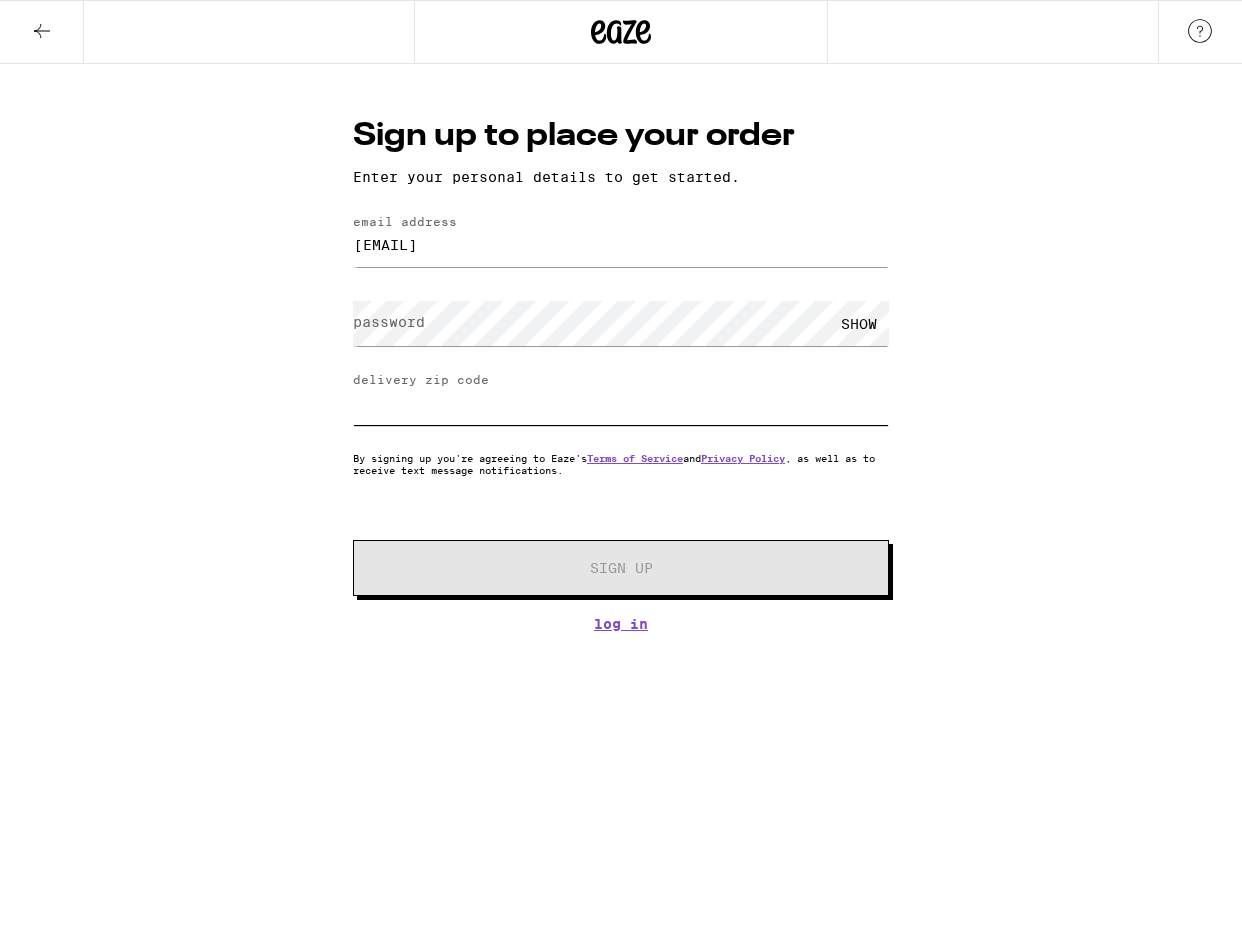 type on "[POSTAL_CODE]" 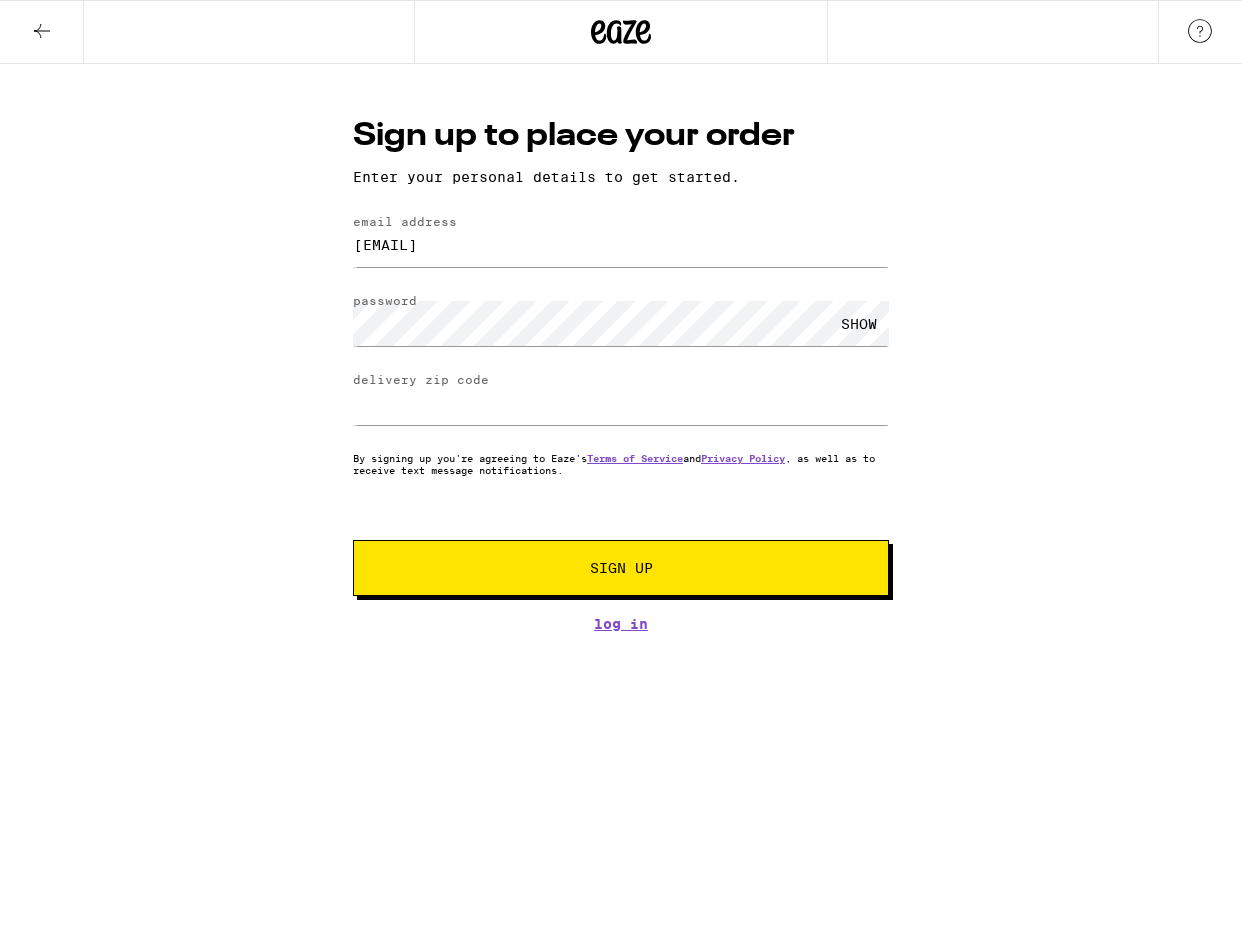click on "Sign Up" at bounding box center [621, 568] 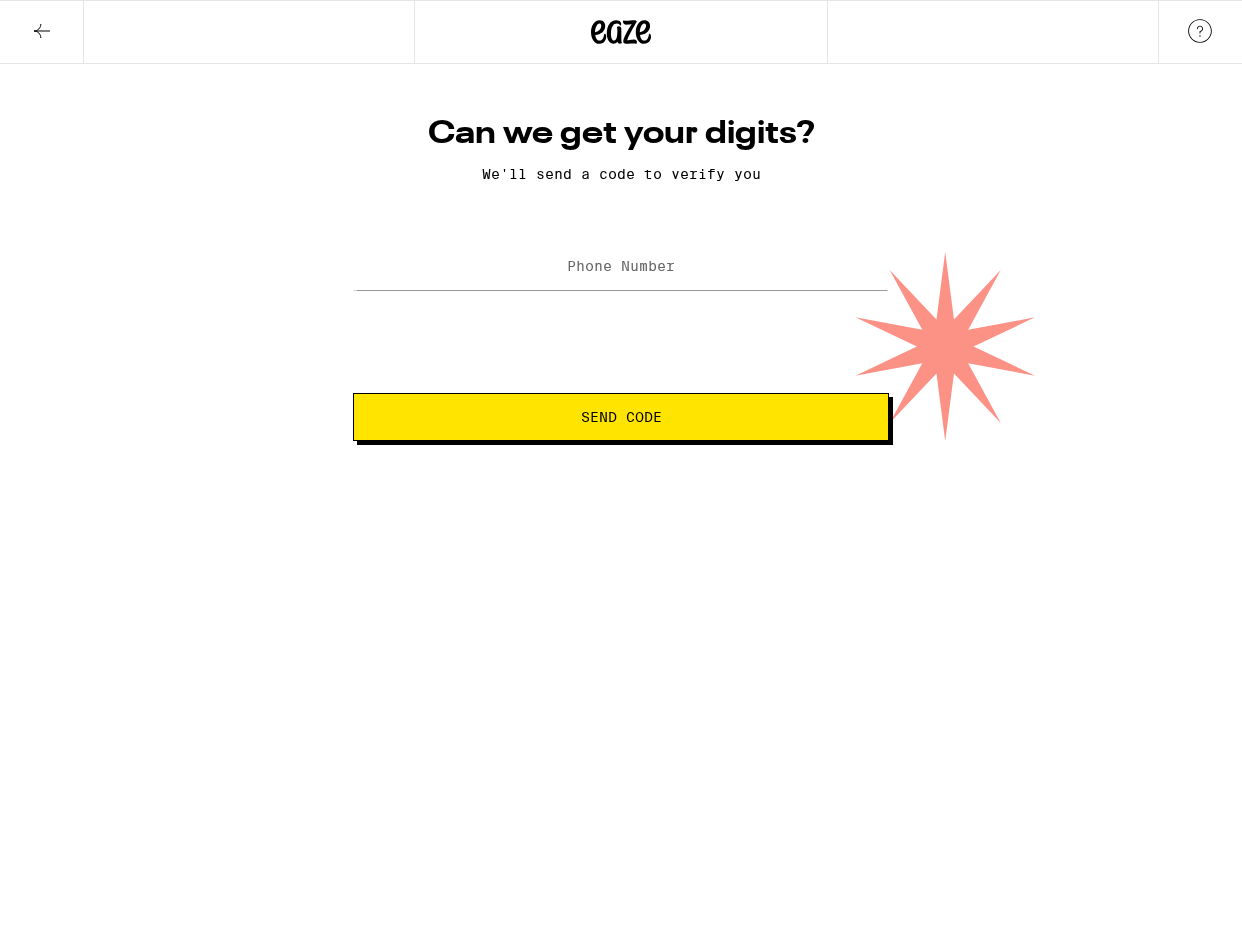 click on "Phone Number" at bounding box center (621, 266) 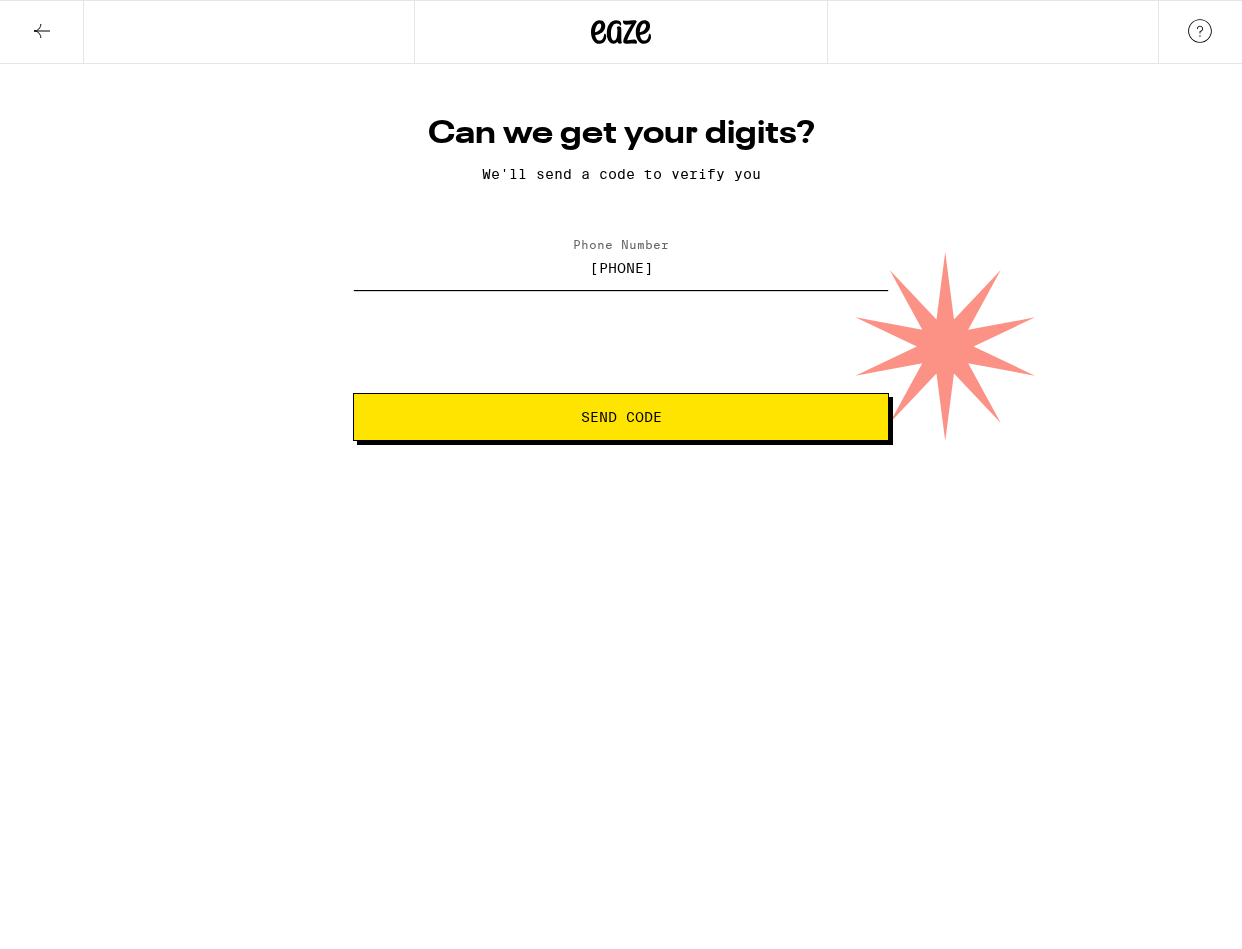 type on "[PHONE]" 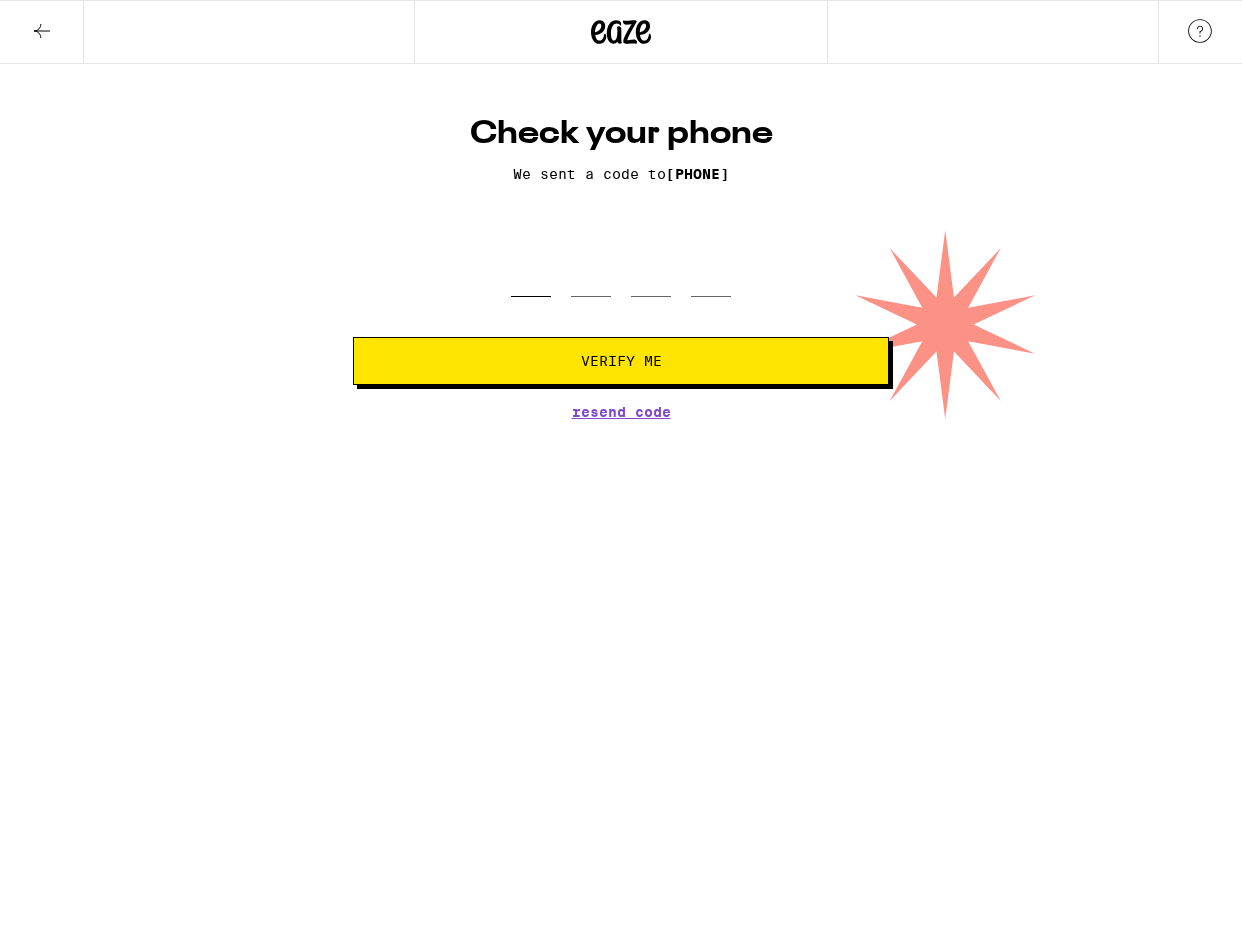 click at bounding box center [531, 267] 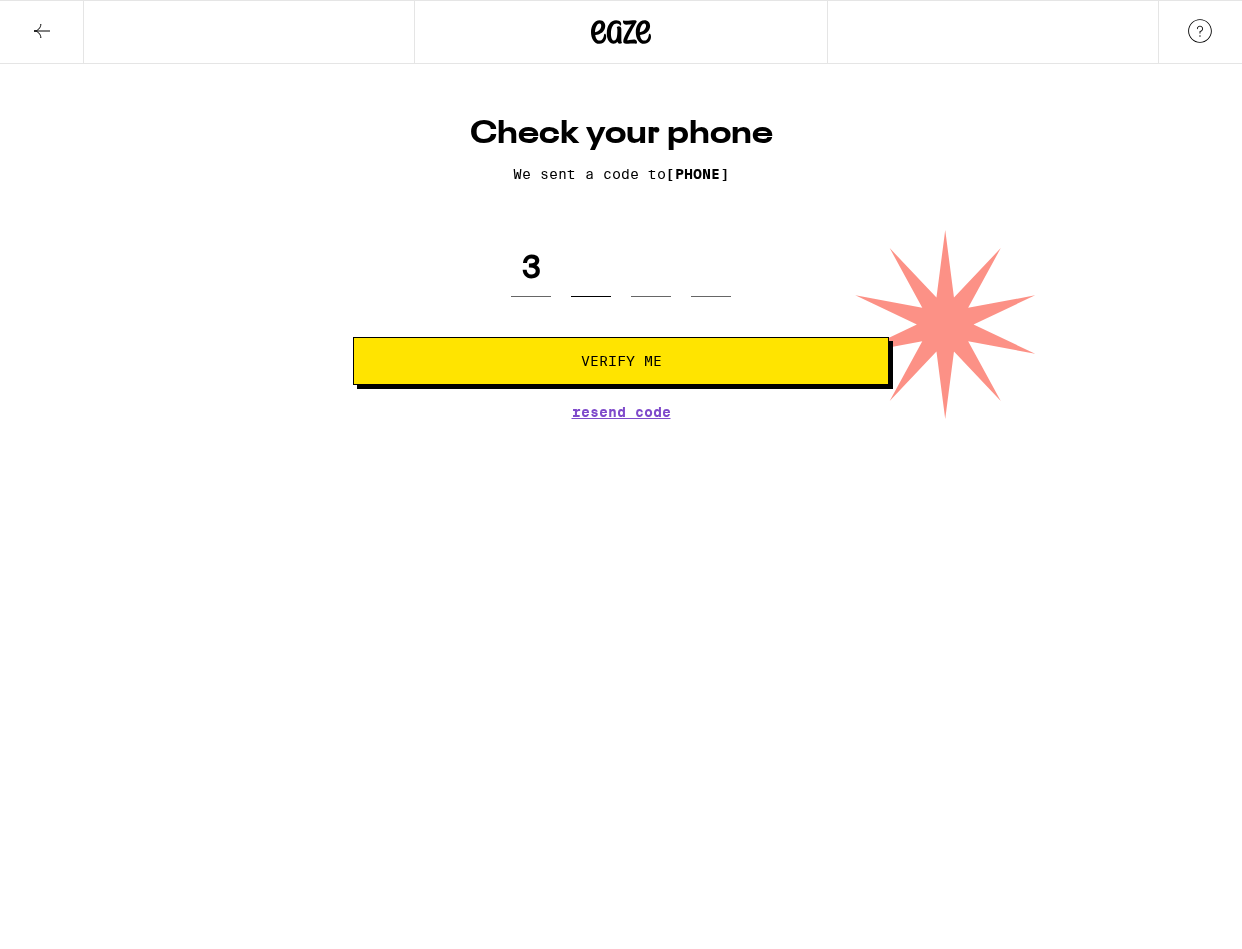 type on "6" 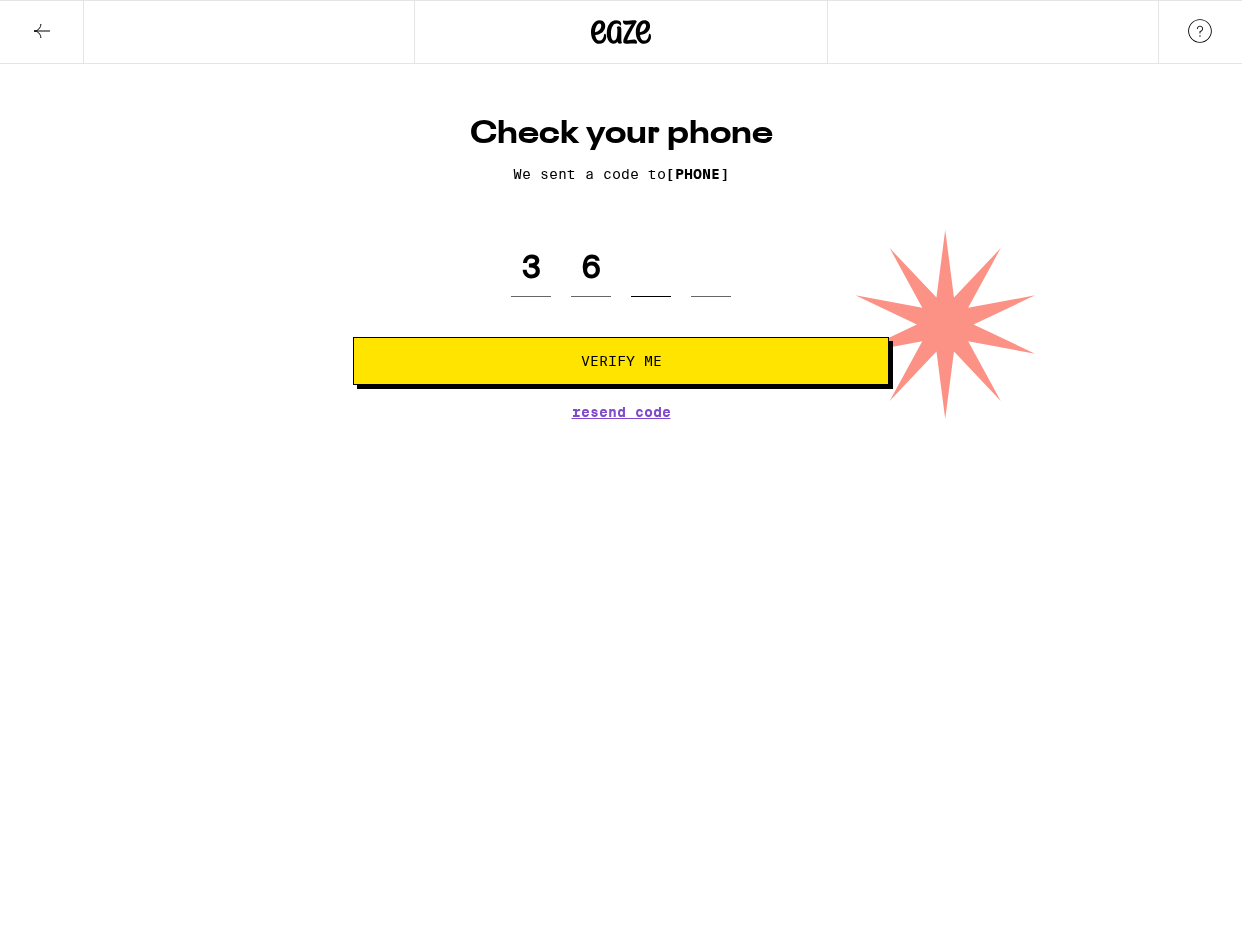 type on "5" 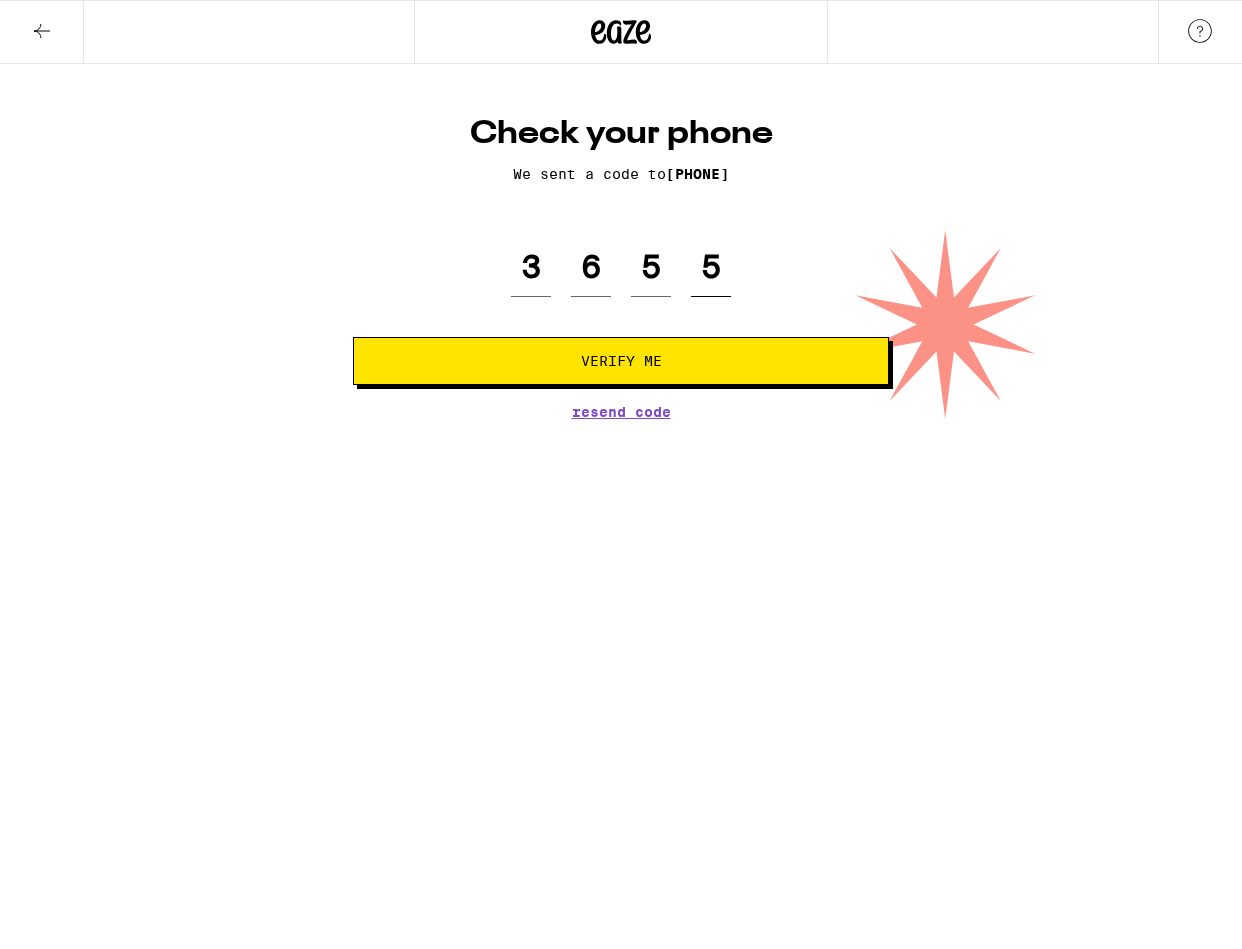type on "5" 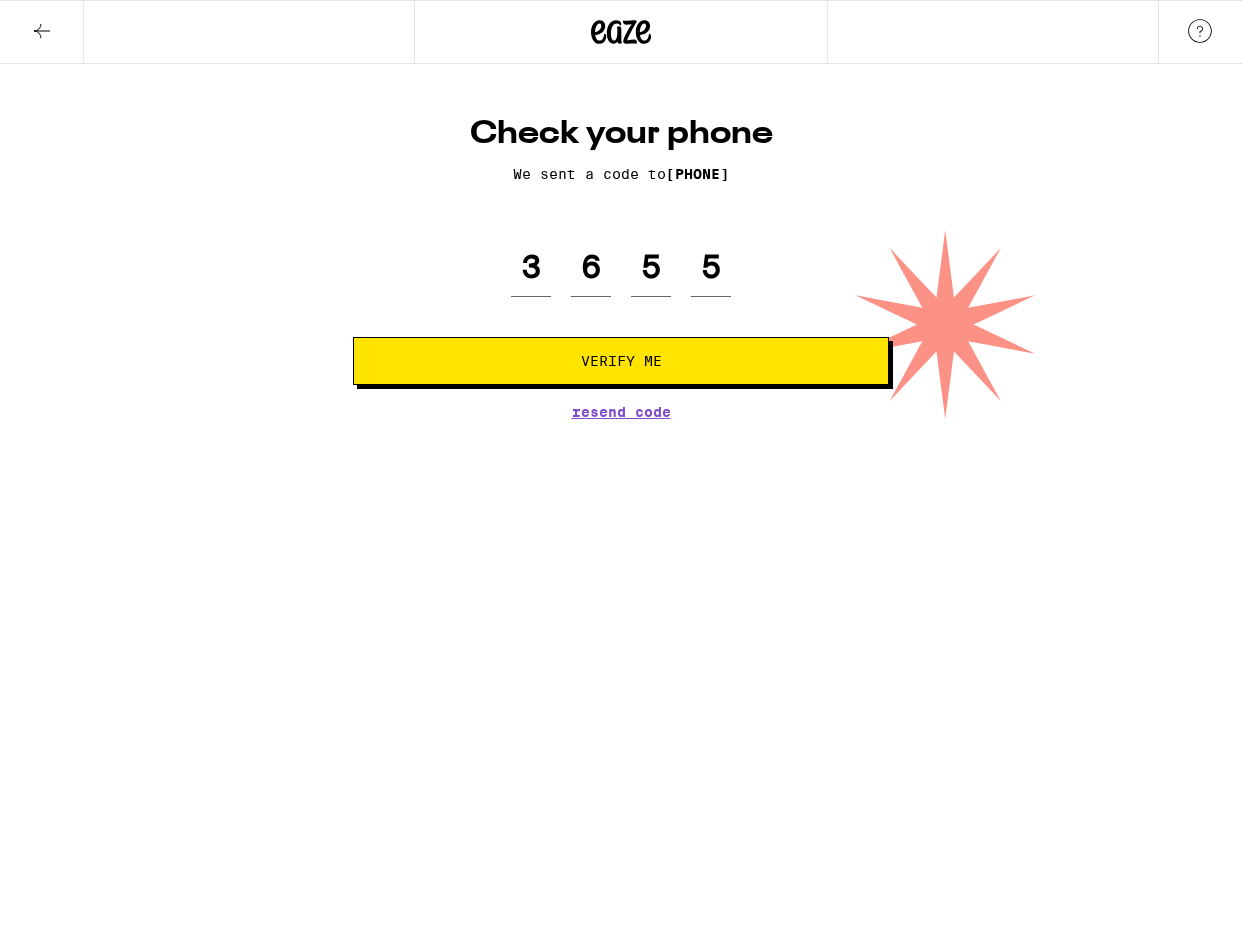 click on "Verify Me" at bounding box center (621, 361) 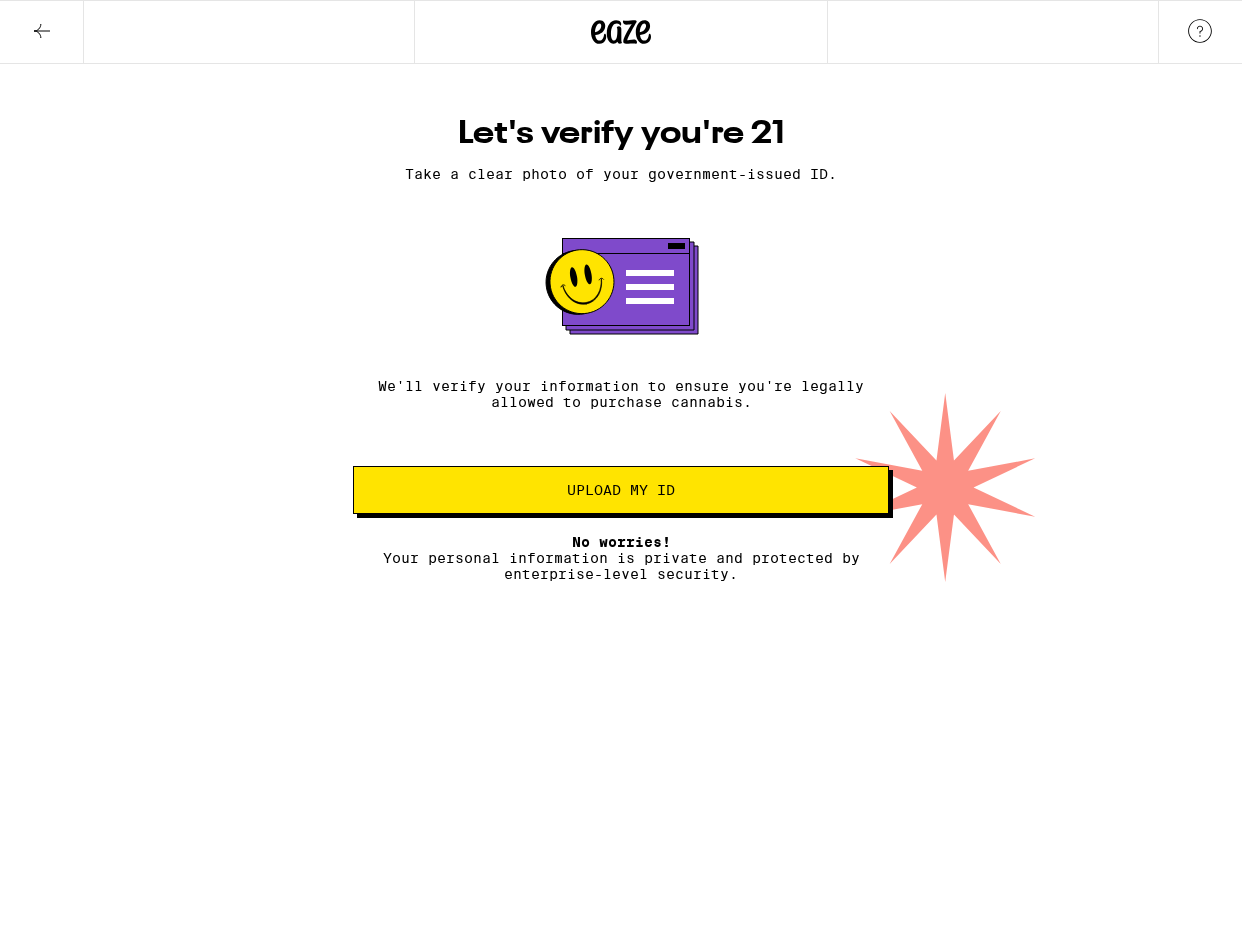 click on "Upload my ID" at bounding box center (621, 490) 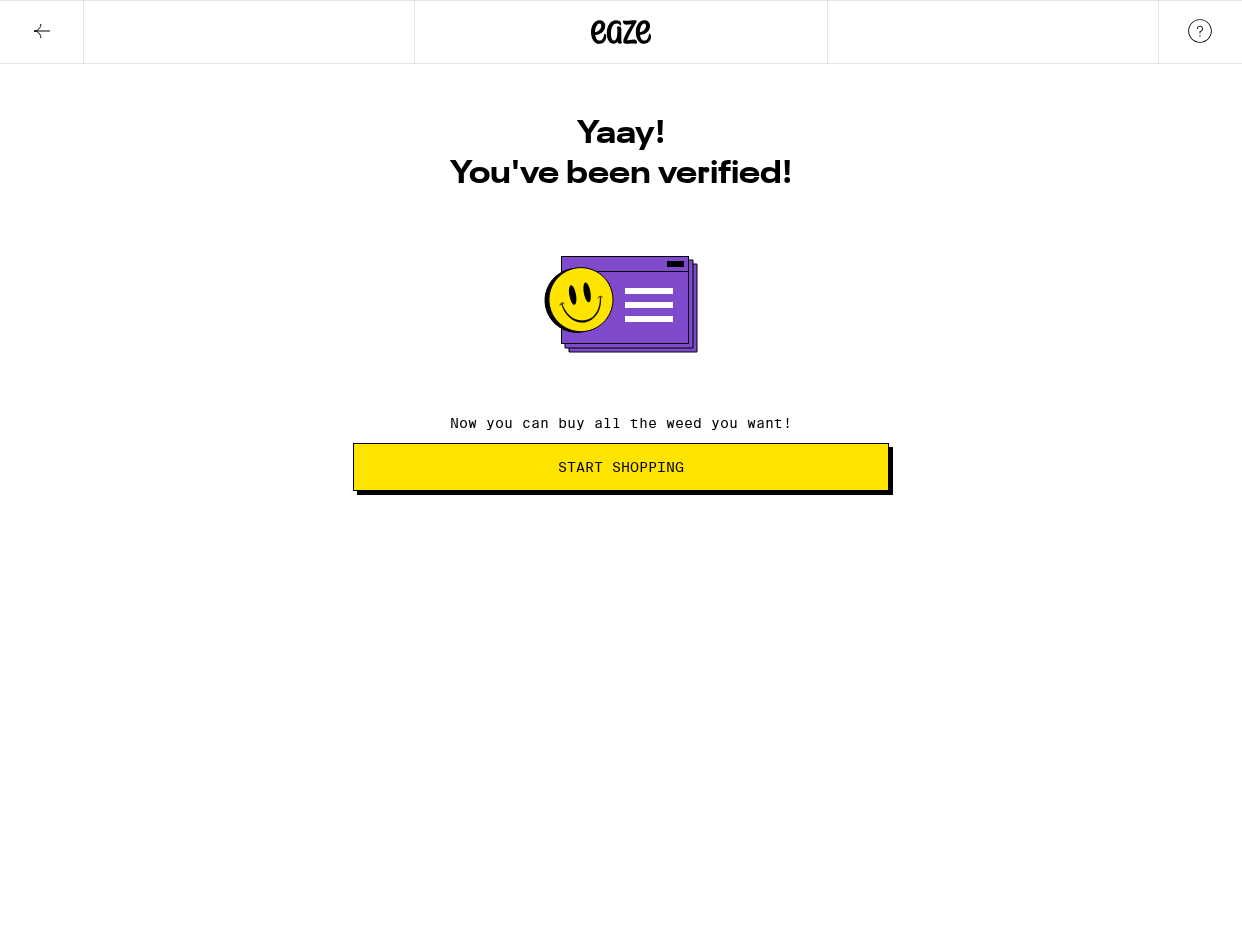 click on "Start Shopping" at bounding box center [621, 467] 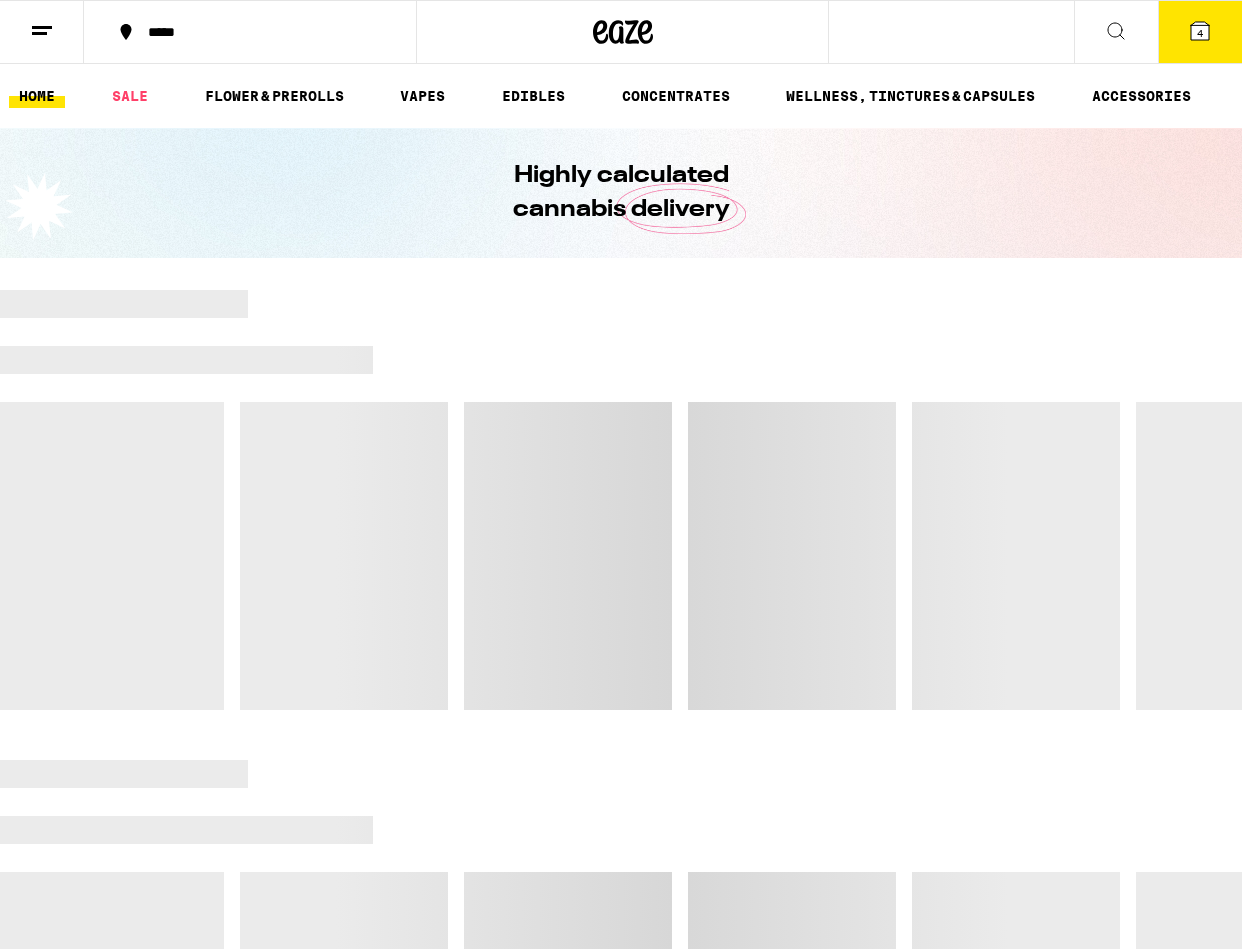 click 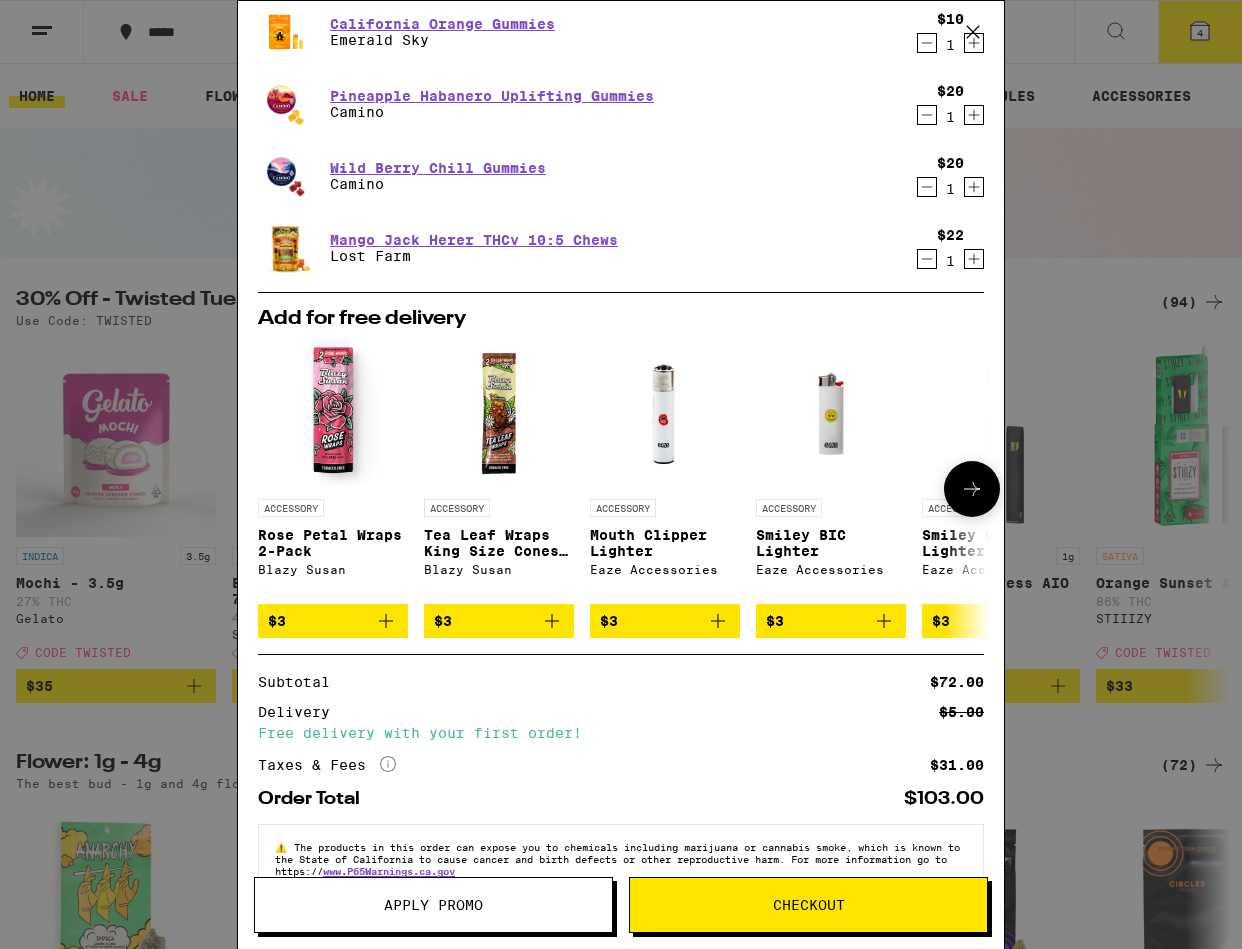 scroll, scrollTop: 117, scrollLeft: 0, axis: vertical 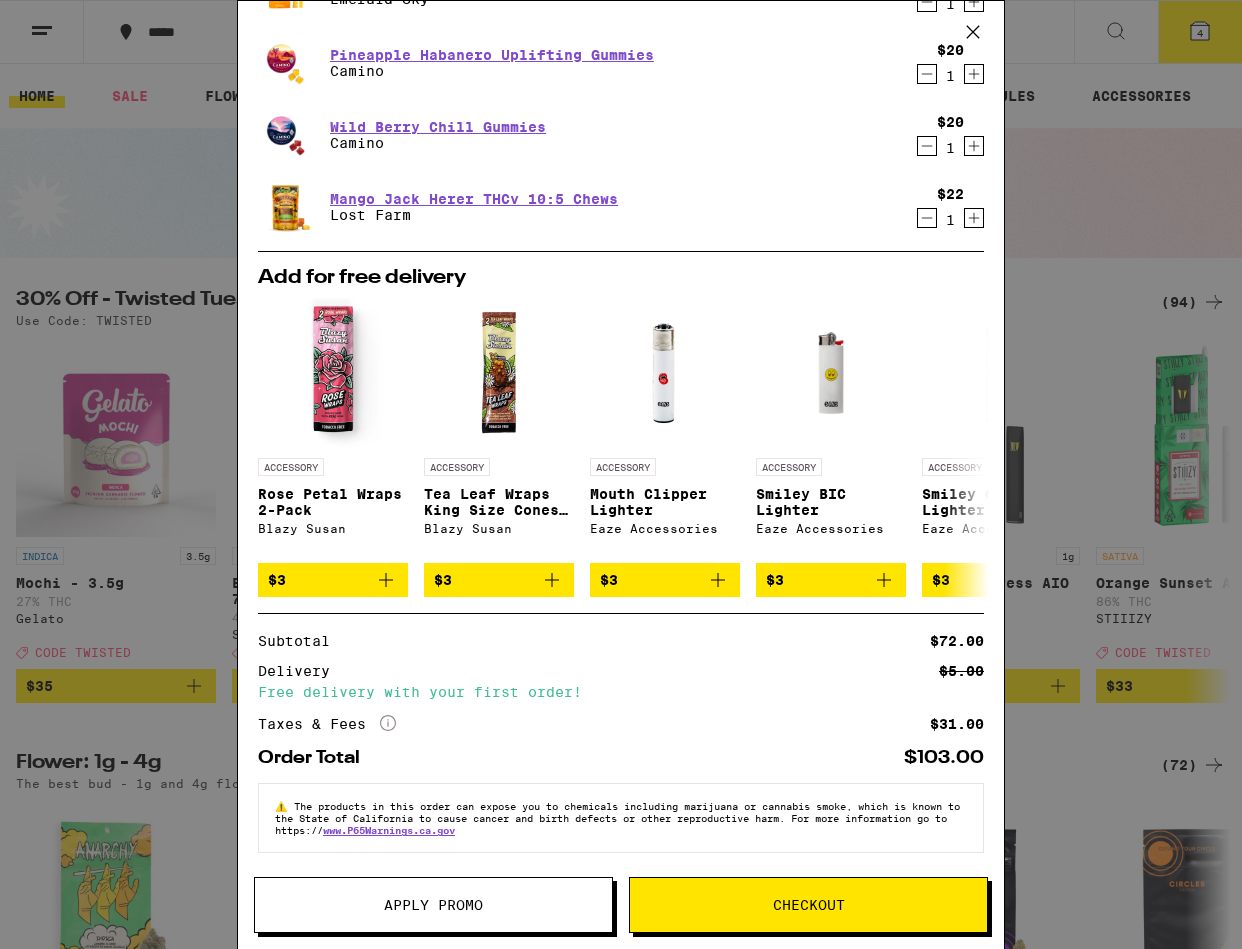 click on "More Info" 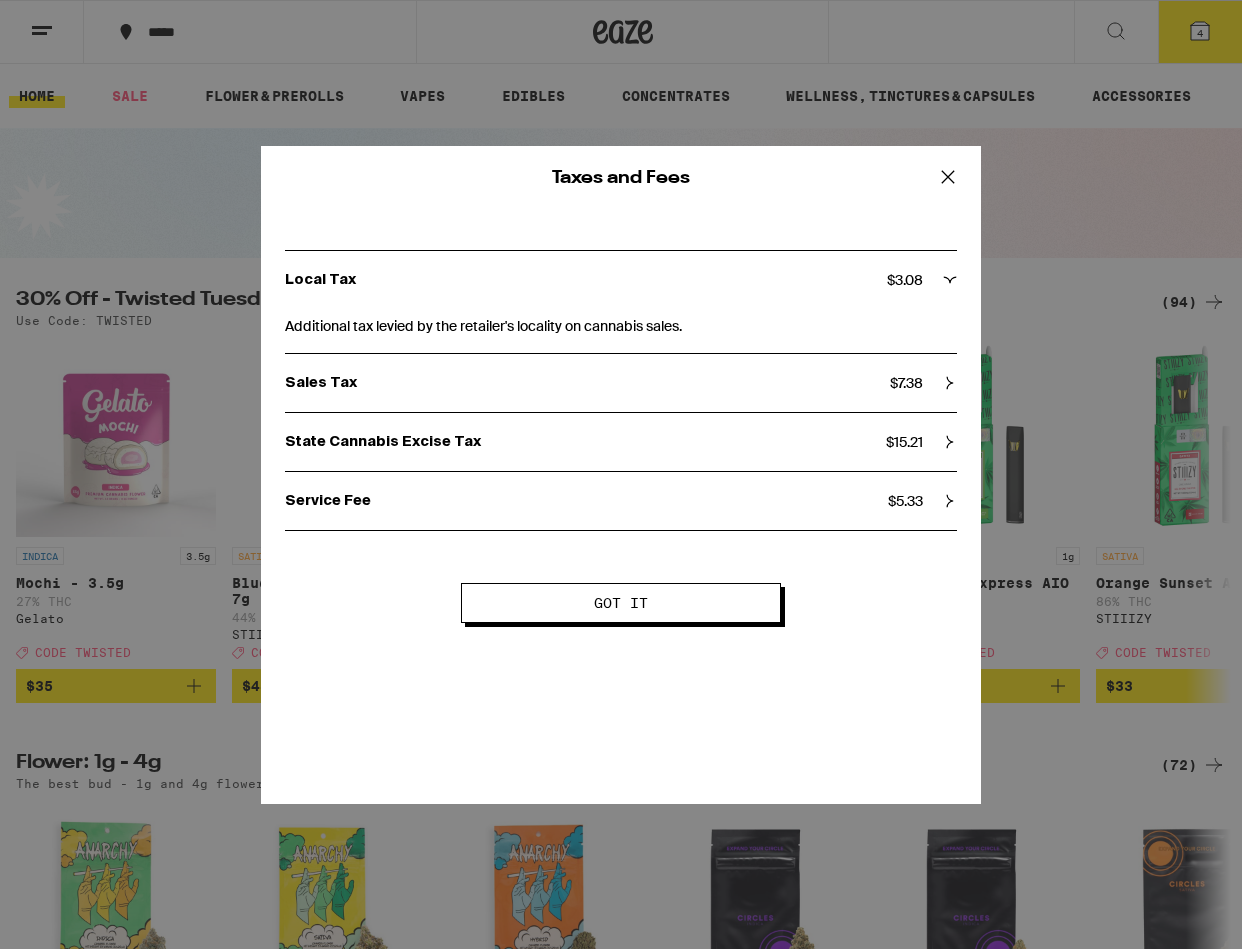 click on "Got it" at bounding box center (621, 603) 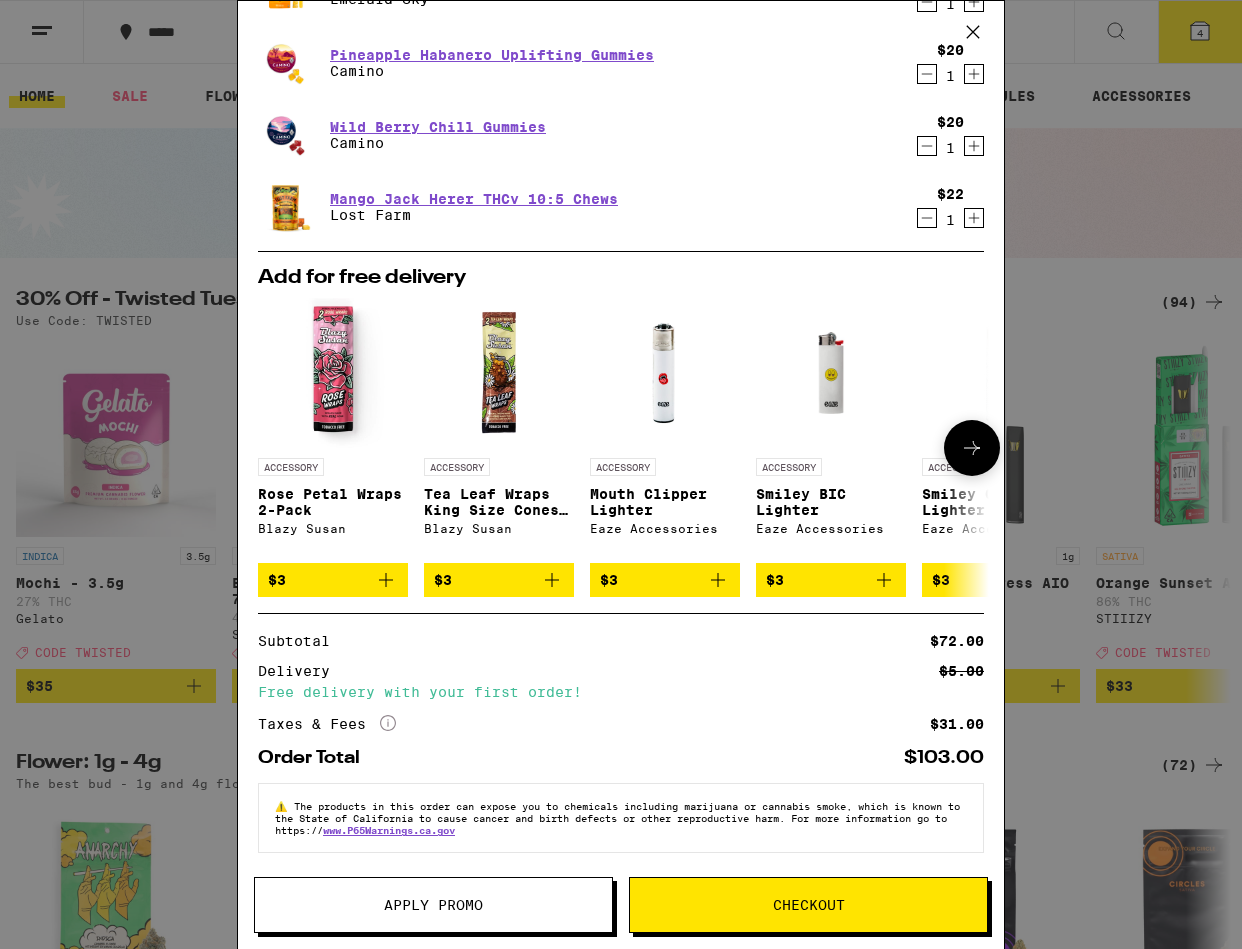 scroll, scrollTop: 117, scrollLeft: 0, axis: vertical 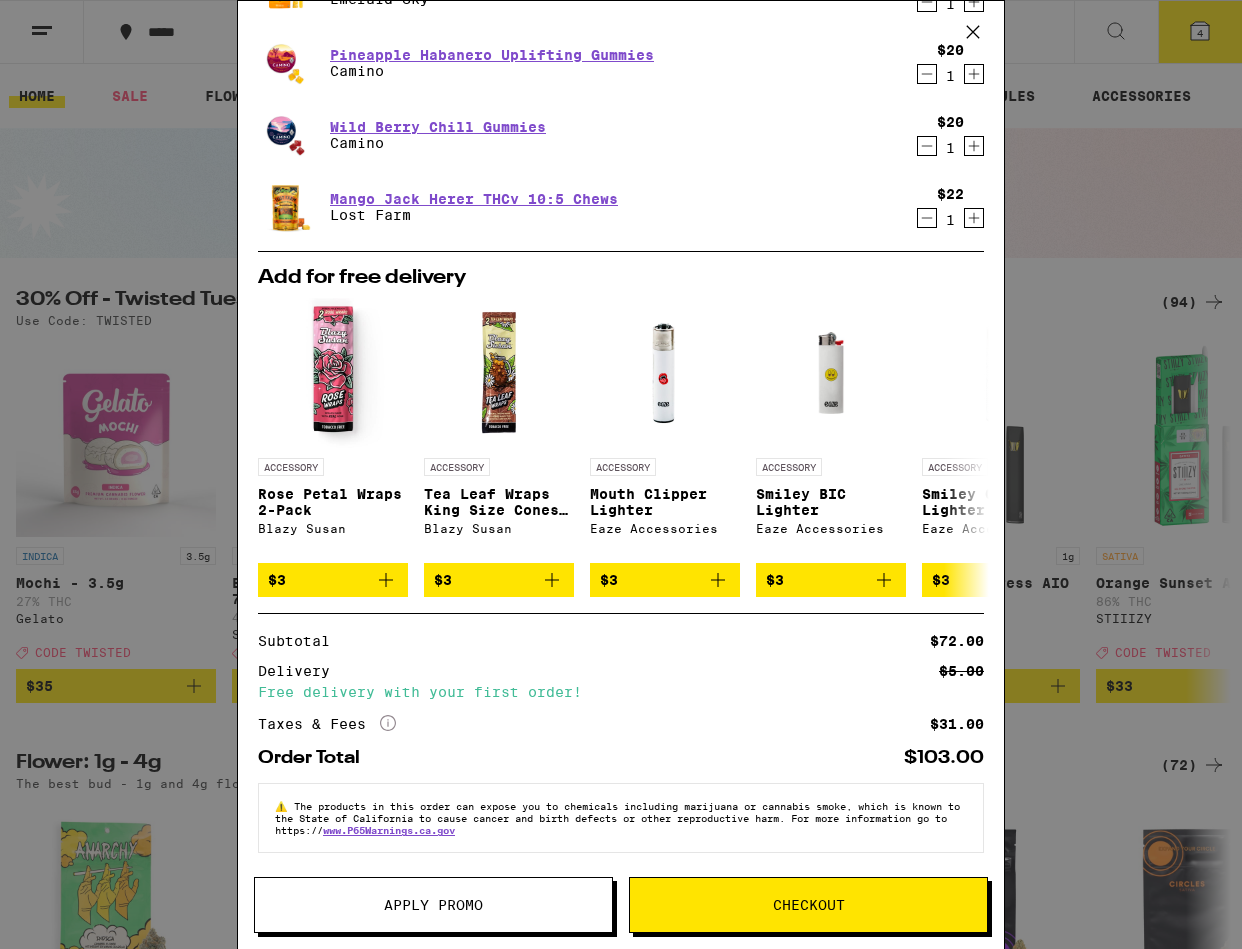 click on "Checkout" at bounding box center (809, 905) 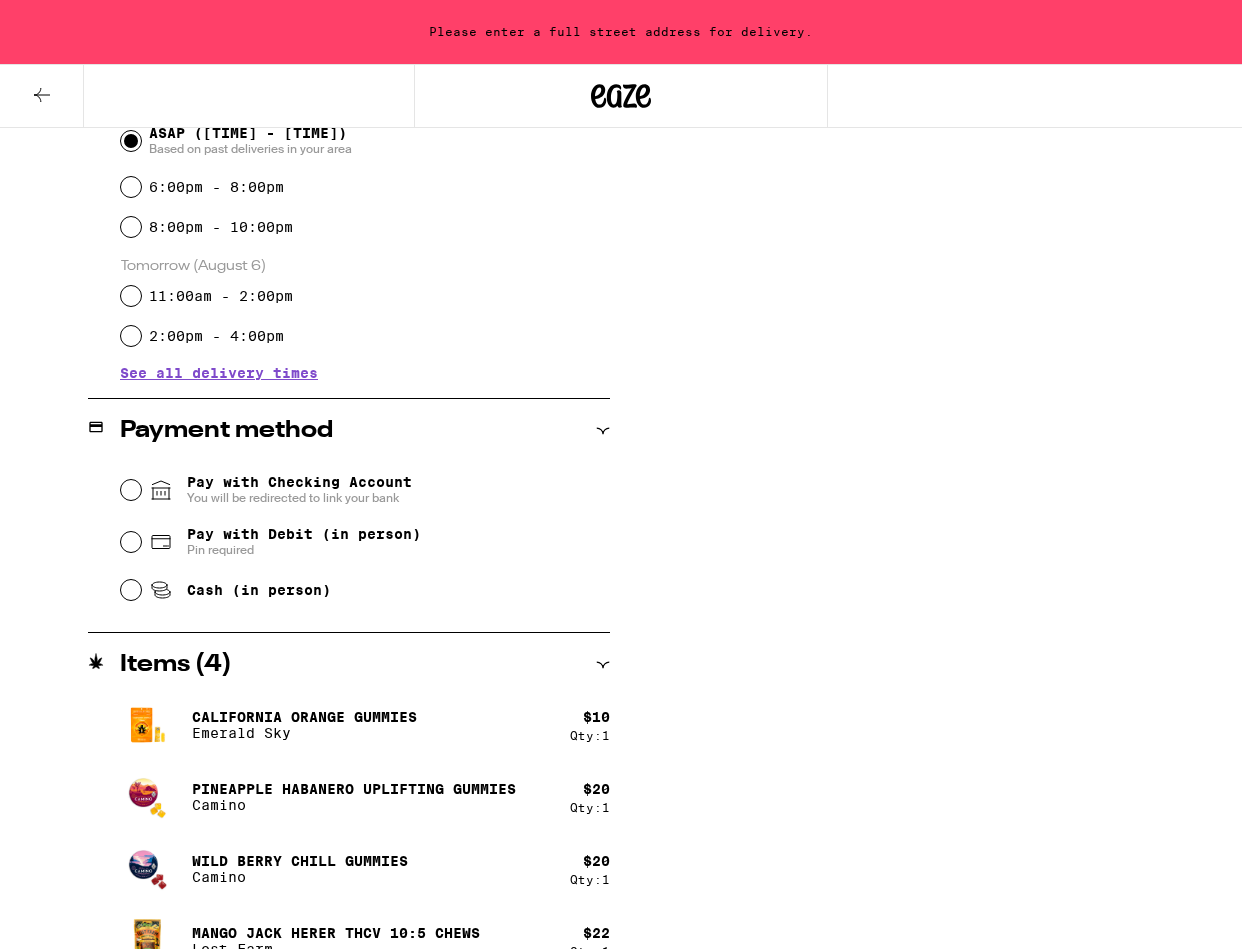 scroll, scrollTop: 0, scrollLeft: 0, axis: both 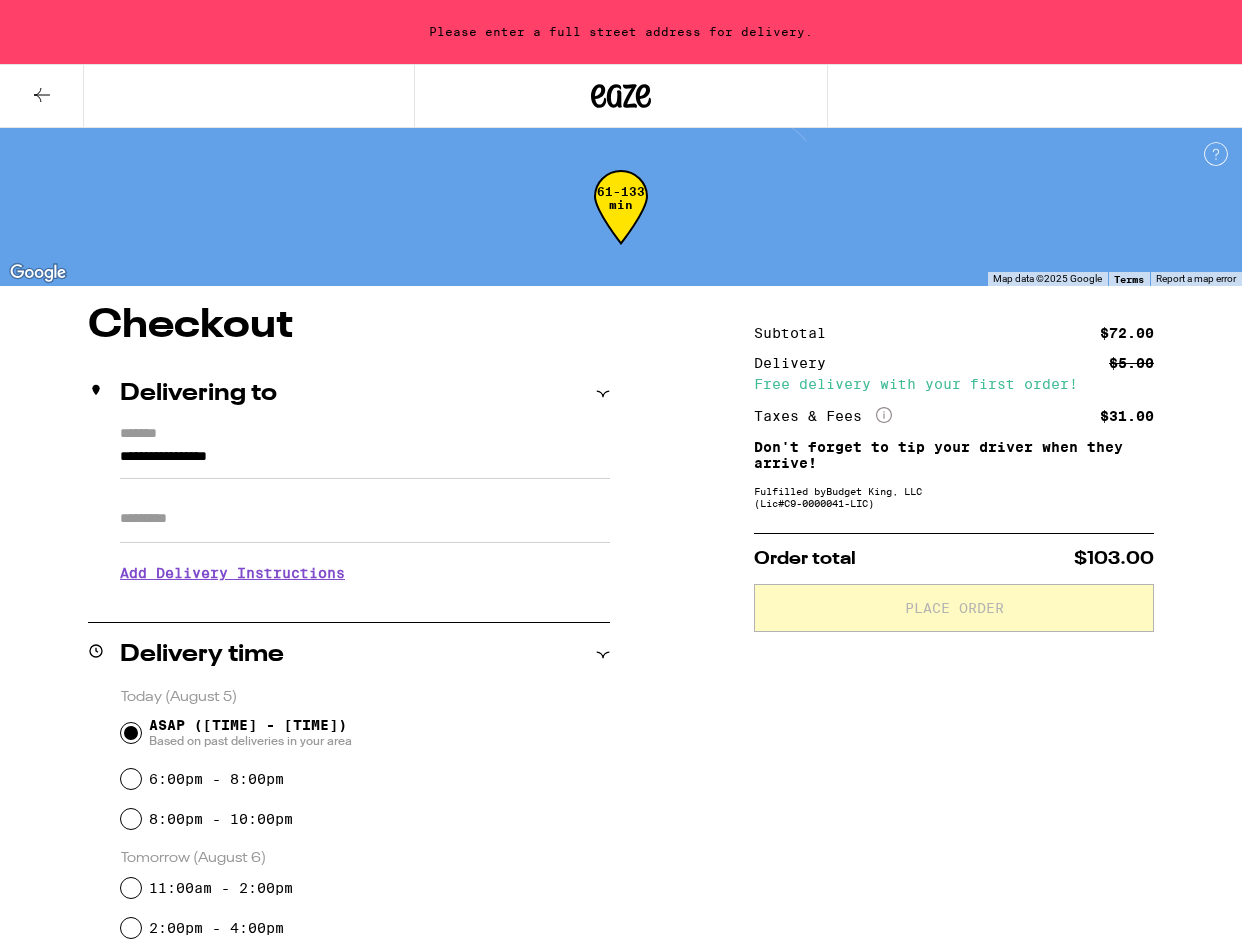 click 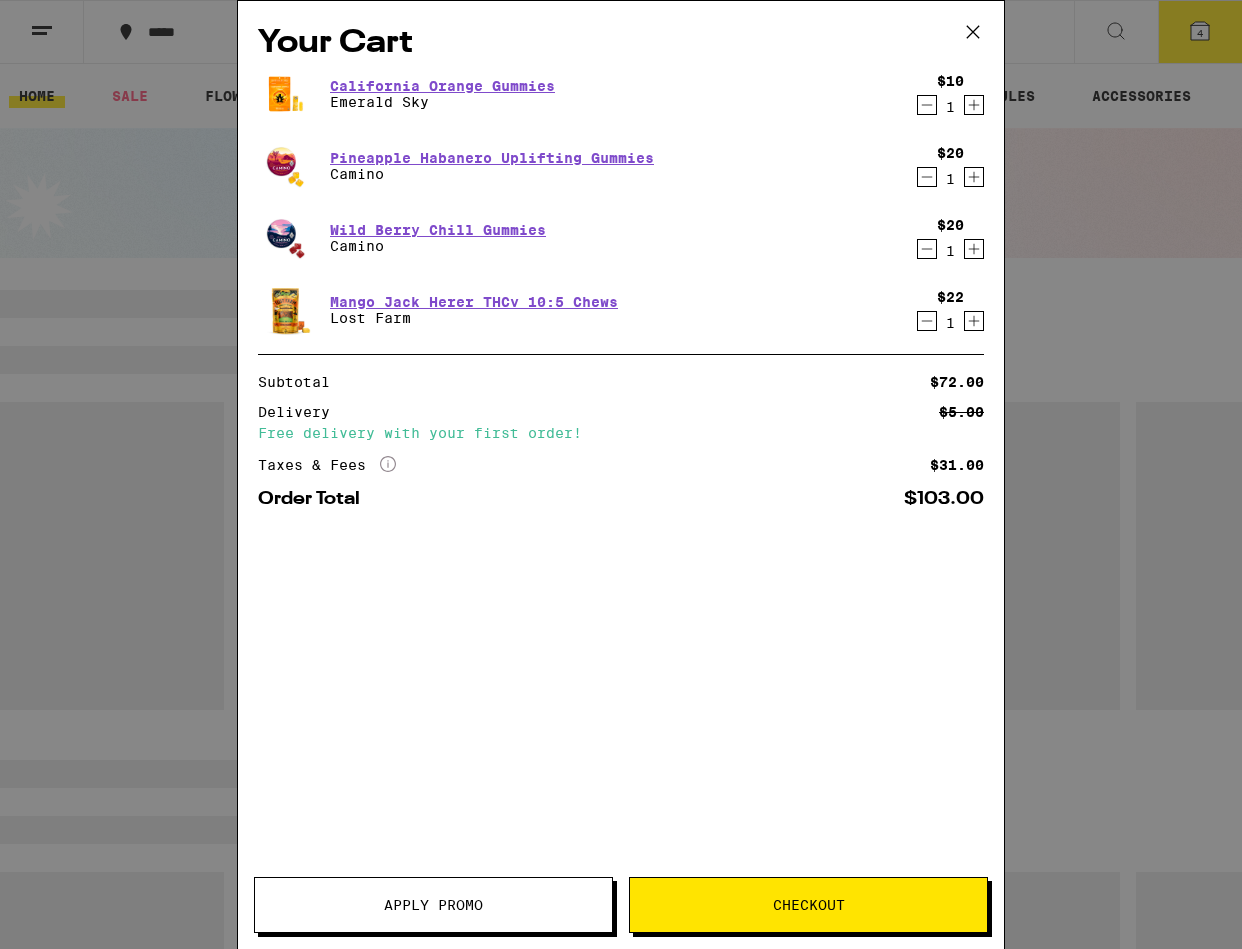 click on "Your Cart California Orange Gummies Emerald Sky $10 1 Pineapple Habanero Uplifting Gummies Camino $20 1 Wild Berry Chill Gummies Camino $20 1 Mango Jack Herer THCv 10:5 Chews Lost Farm $22 1 Subtotal $72.00 Delivery $5.00 Free delivery with your first order! Taxes & Fees More Info $31.00 Order Total $103.00 Apply Promo Checkout" at bounding box center [621, 474] 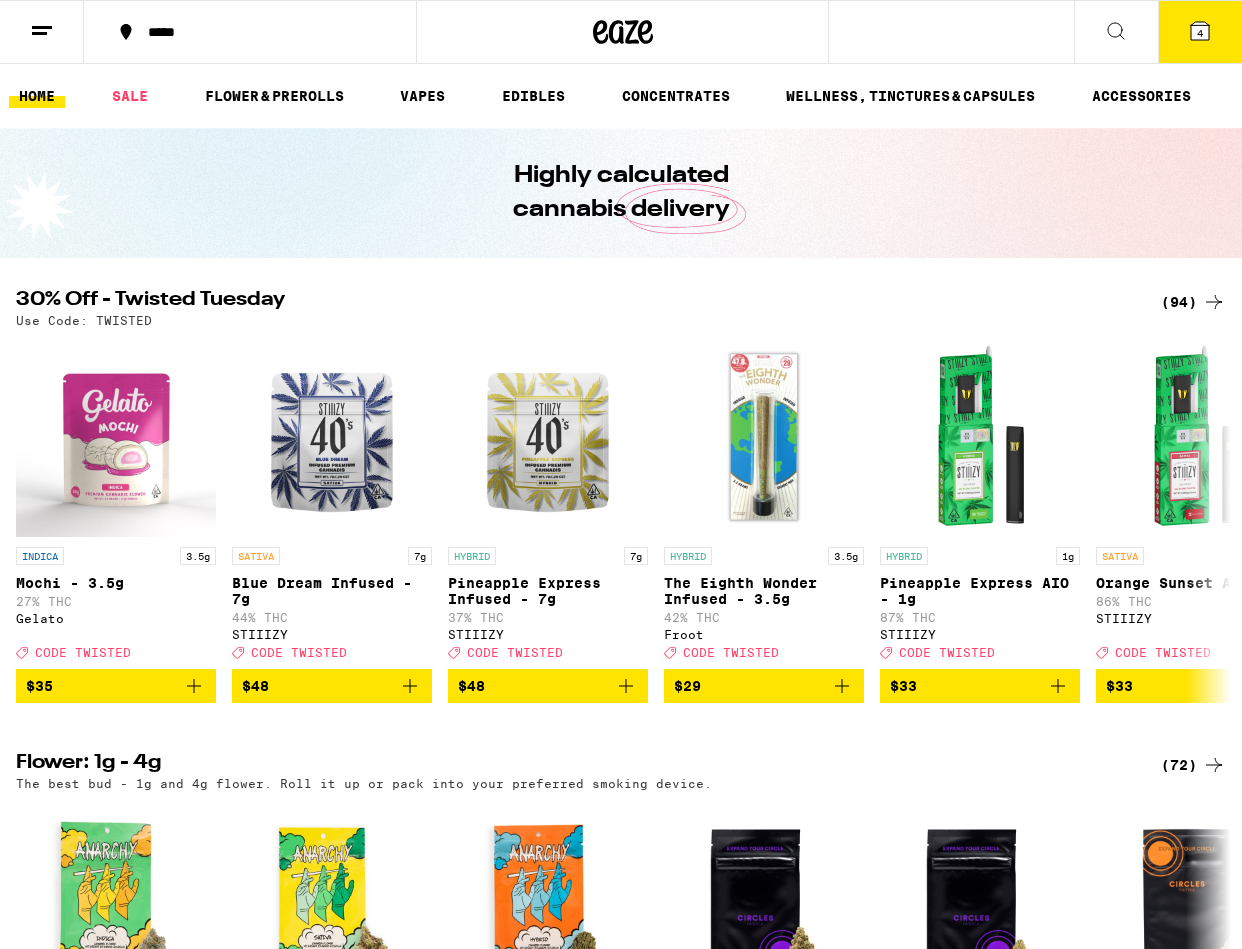 scroll, scrollTop: 0, scrollLeft: 0, axis: both 